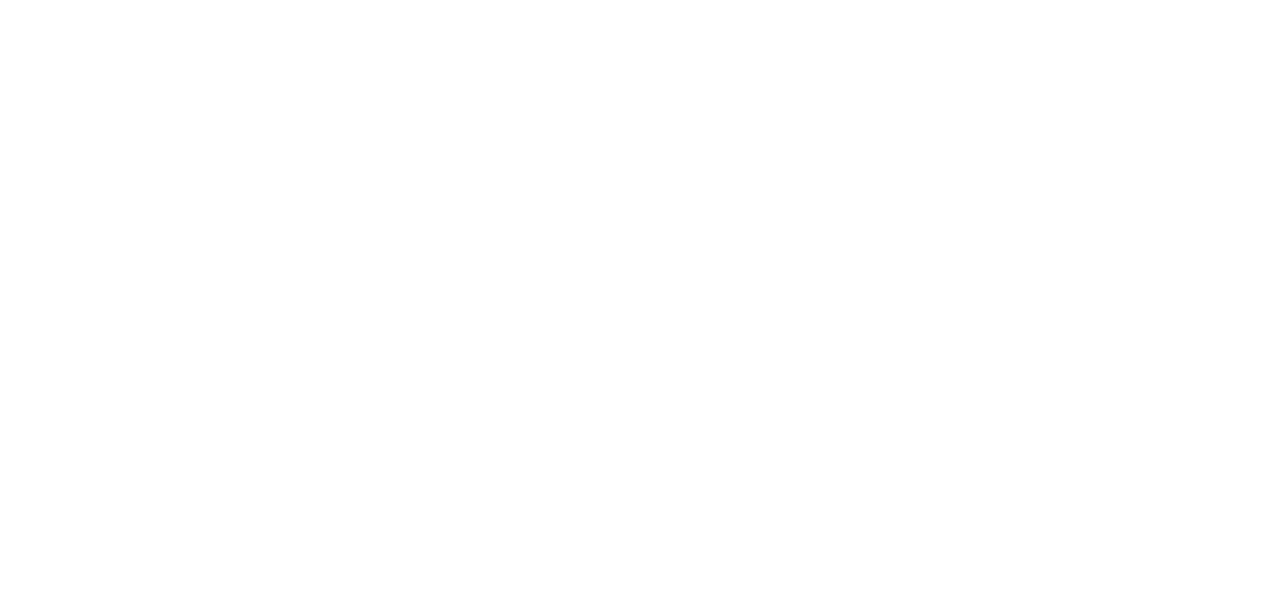 scroll, scrollTop: 0, scrollLeft: 0, axis: both 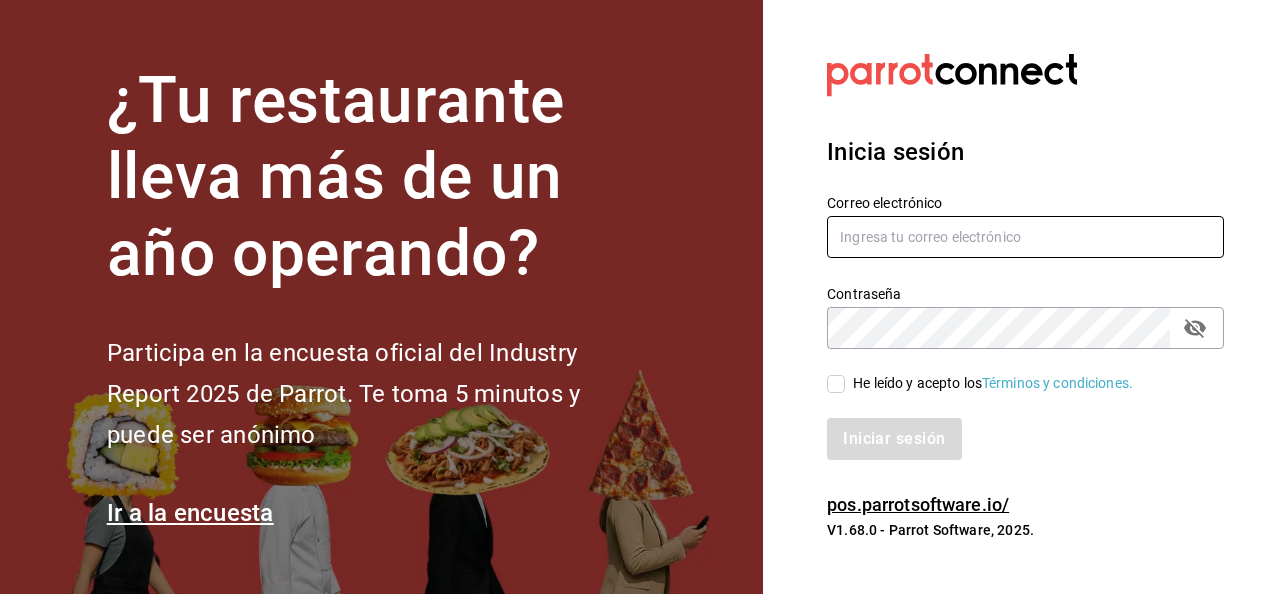 type on "[EMAIL]" 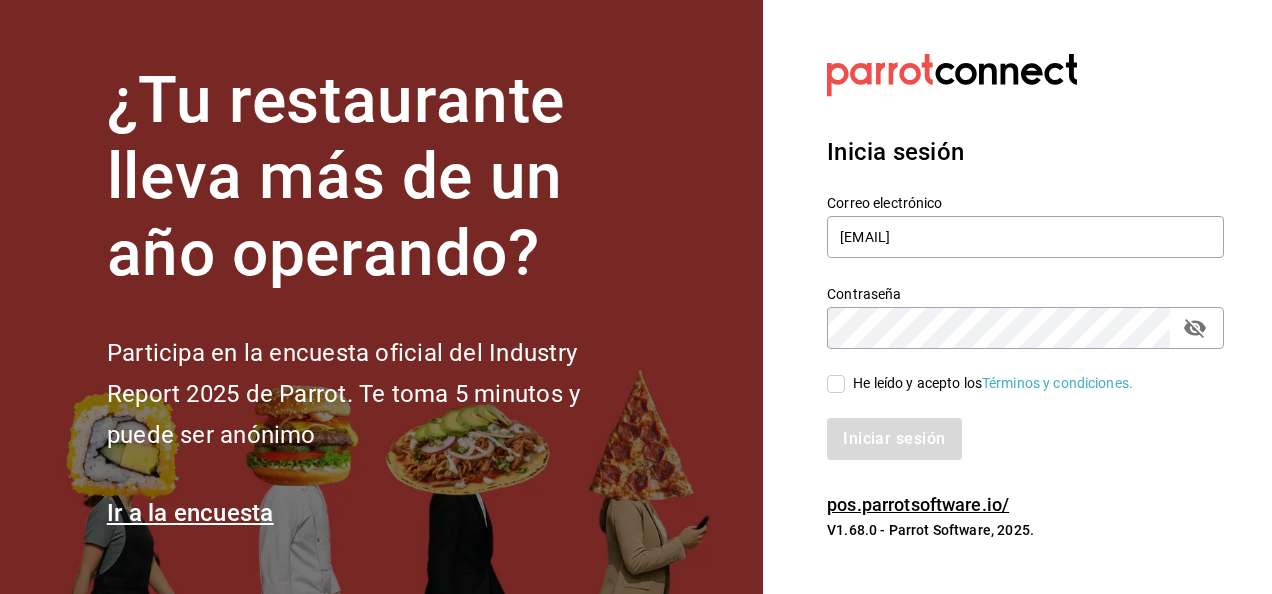 click on "He leído y acepto los  Términos y condiciones." at bounding box center (836, 384) 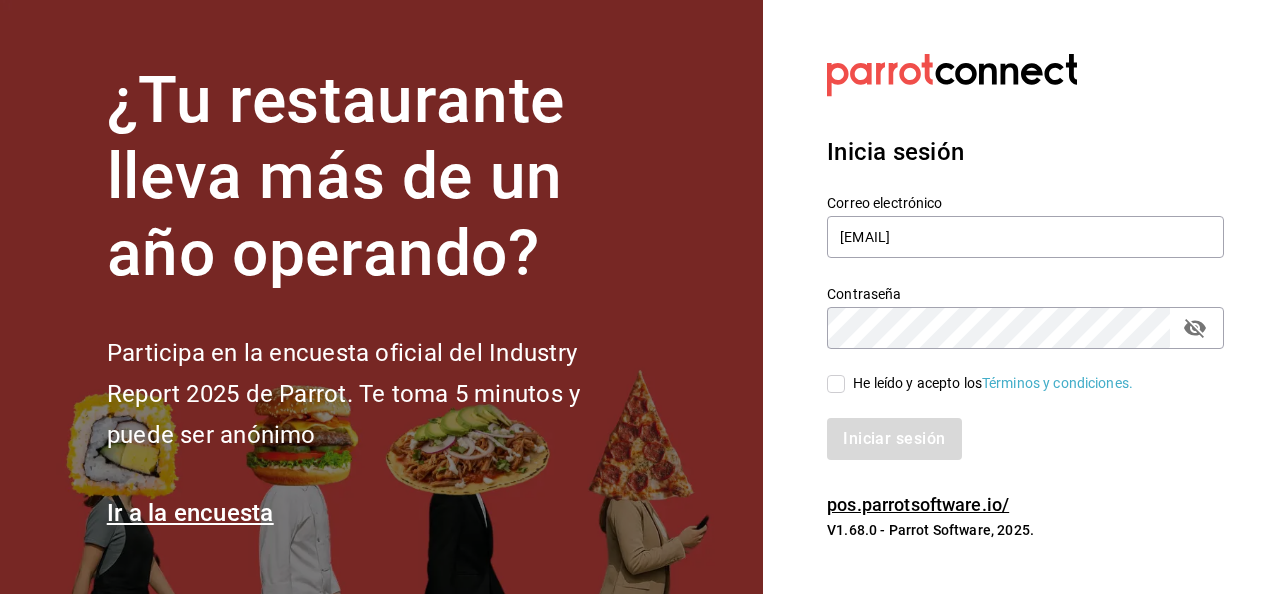 checkbox on "true" 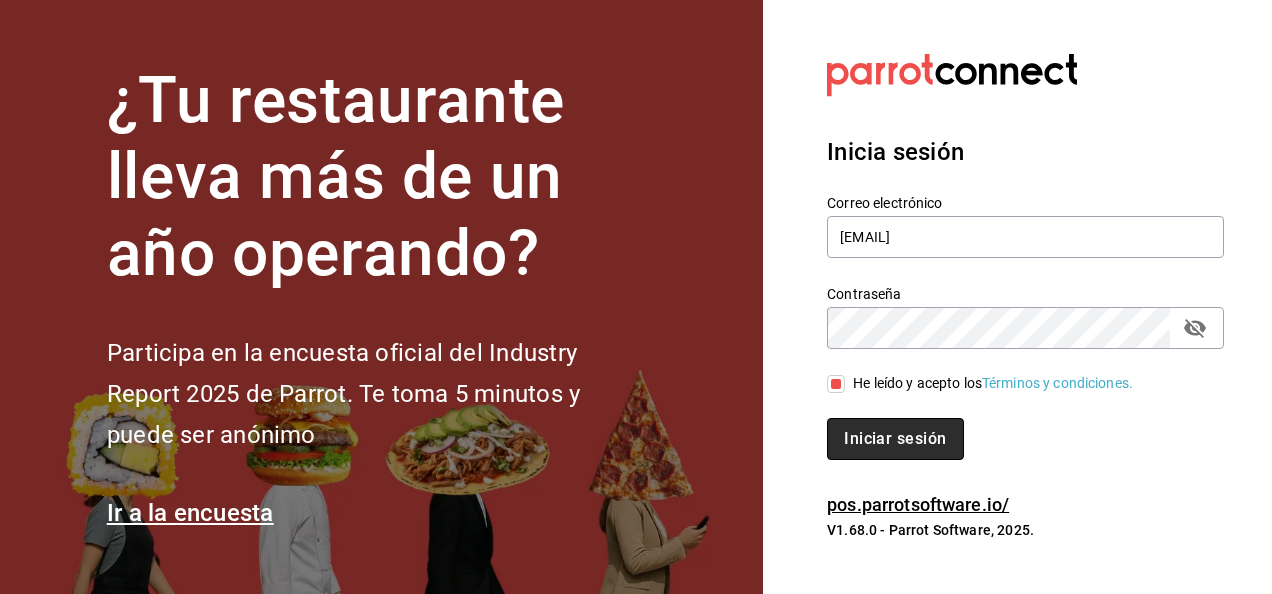 click on "Iniciar sesión" at bounding box center [895, 439] 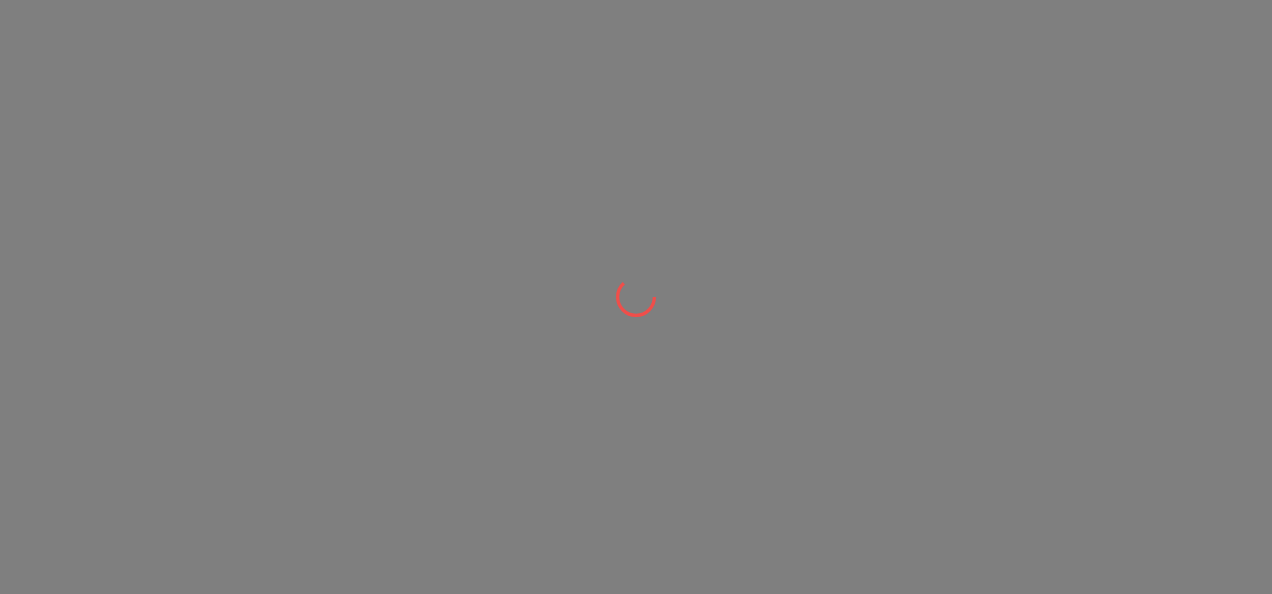 scroll, scrollTop: 0, scrollLeft: 0, axis: both 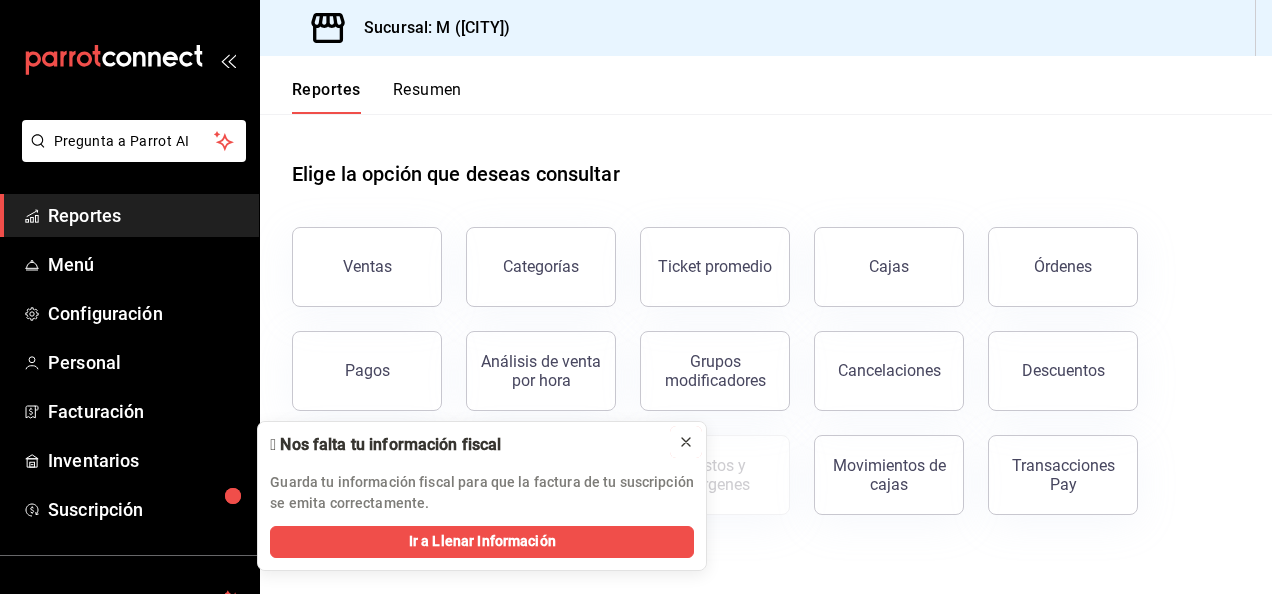 click 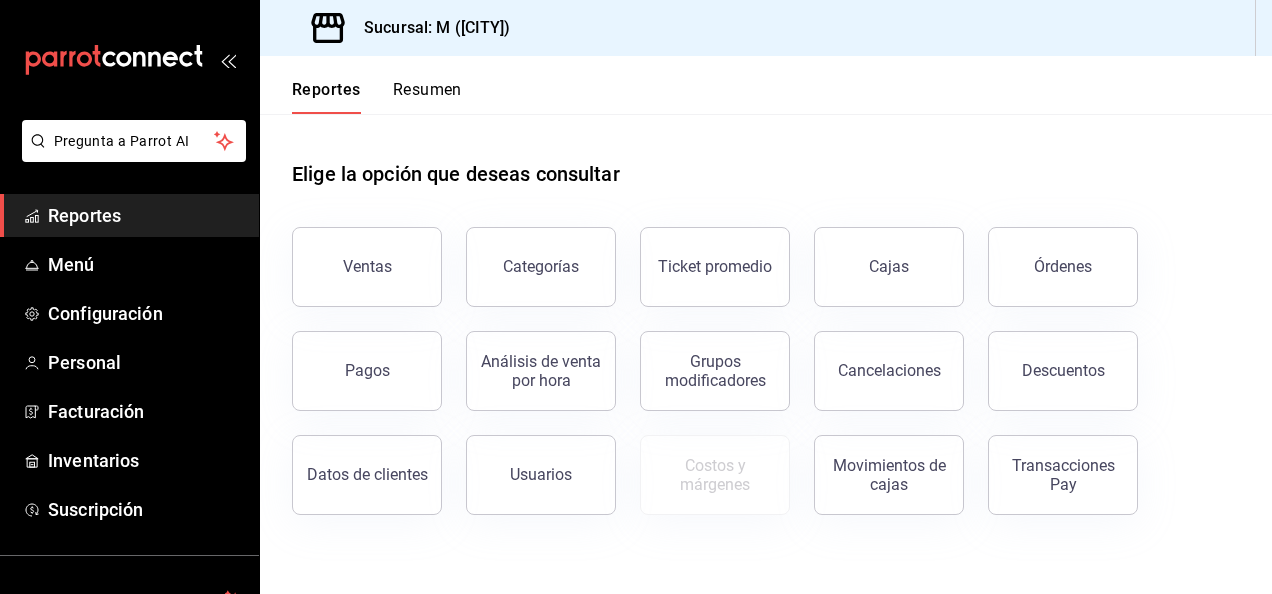 scroll, scrollTop: 160, scrollLeft: 0, axis: vertical 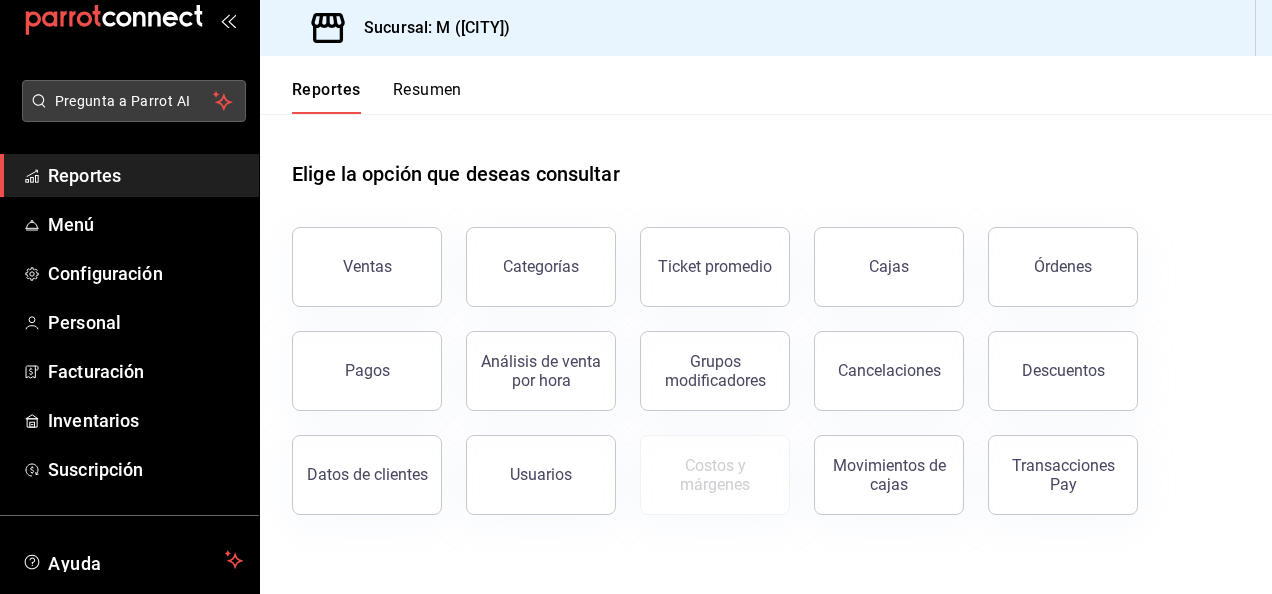 click on "Pregunta a Parrot AI" at bounding box center [134, 101] 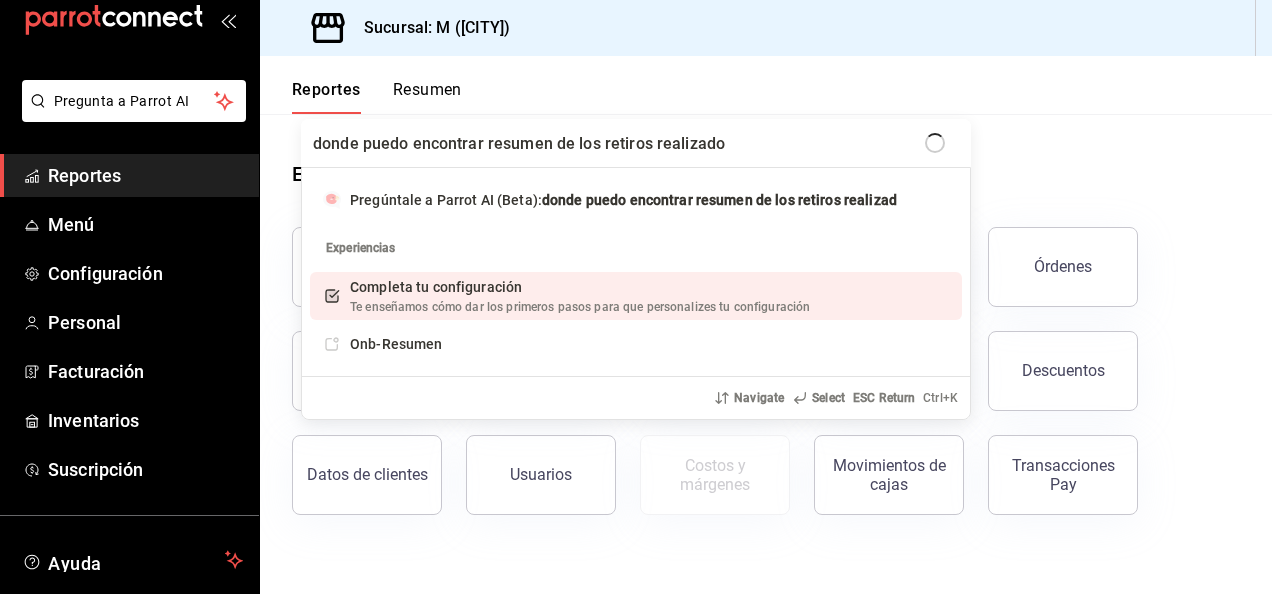 type on "donde puedo encontrar resumen de los retiros realizados" 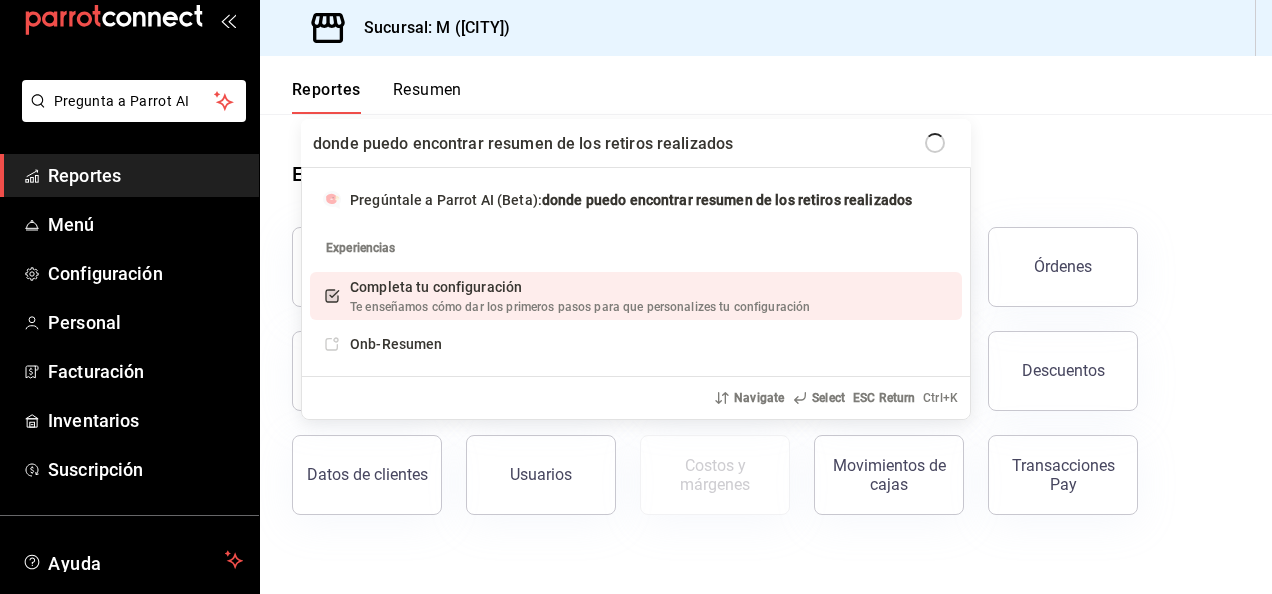 type 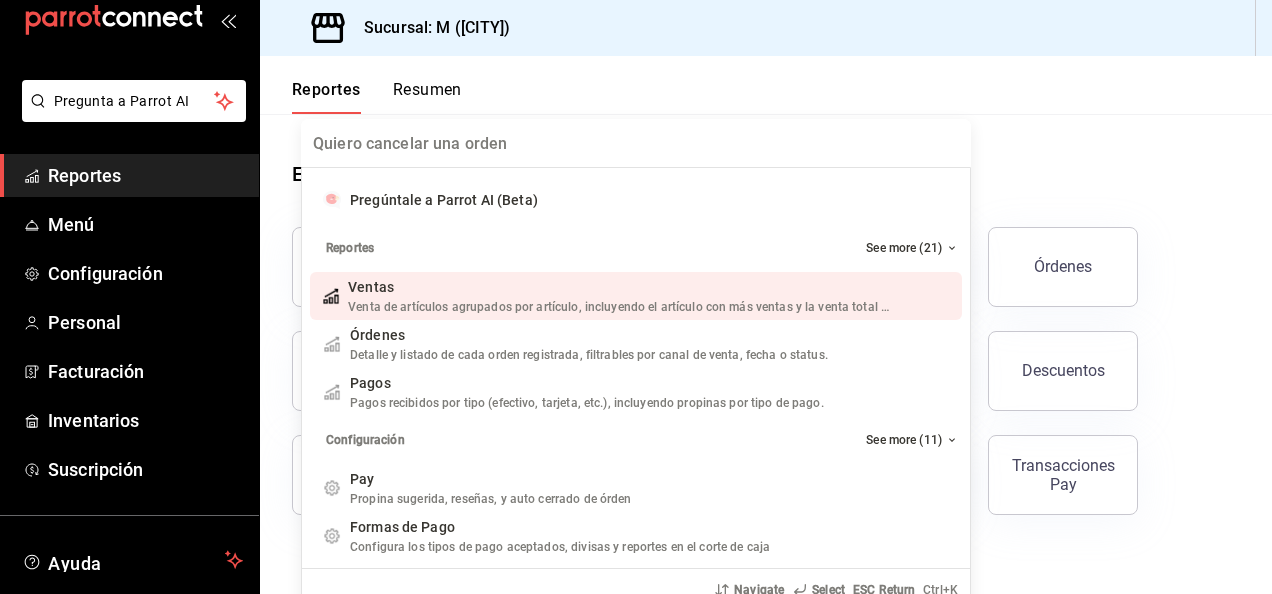 type 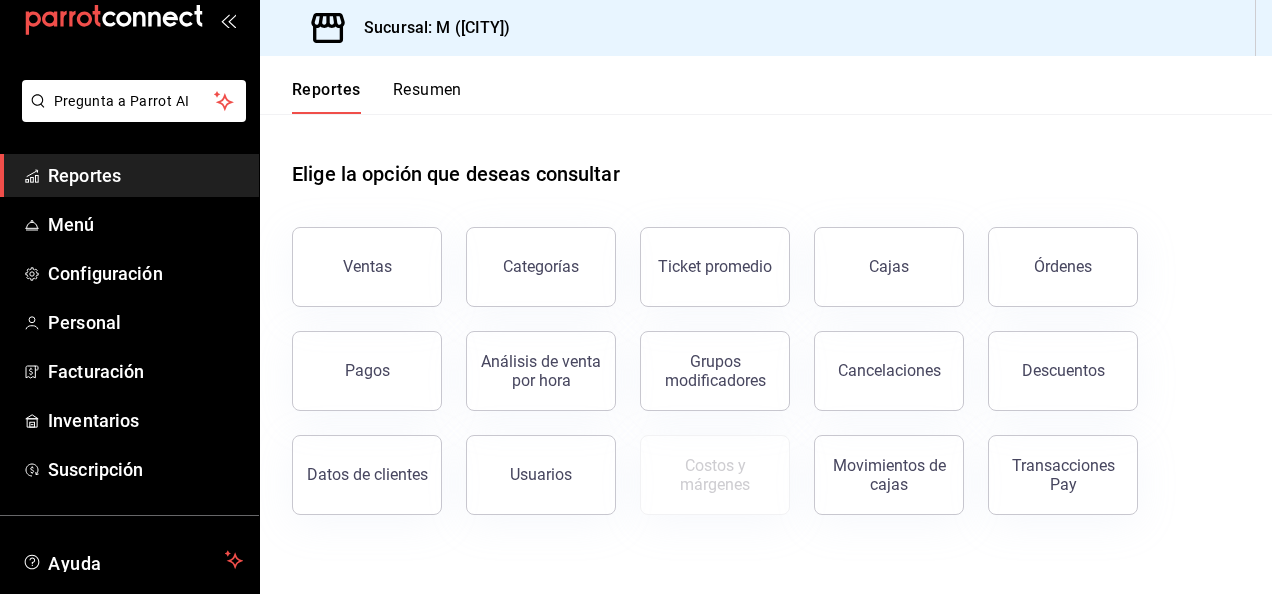 click on "Elige la opción que deseas consultar Ventas Categorías Ticket promedio Cajas Órdenes Pagos Análisis de venta por hora Grupos modificadores Cancelaciones Descuentos Datos de clientes Usuarios Costos y márgenes Movimientos de cajas Transacciones Pay" at bounding box center [766, 354] 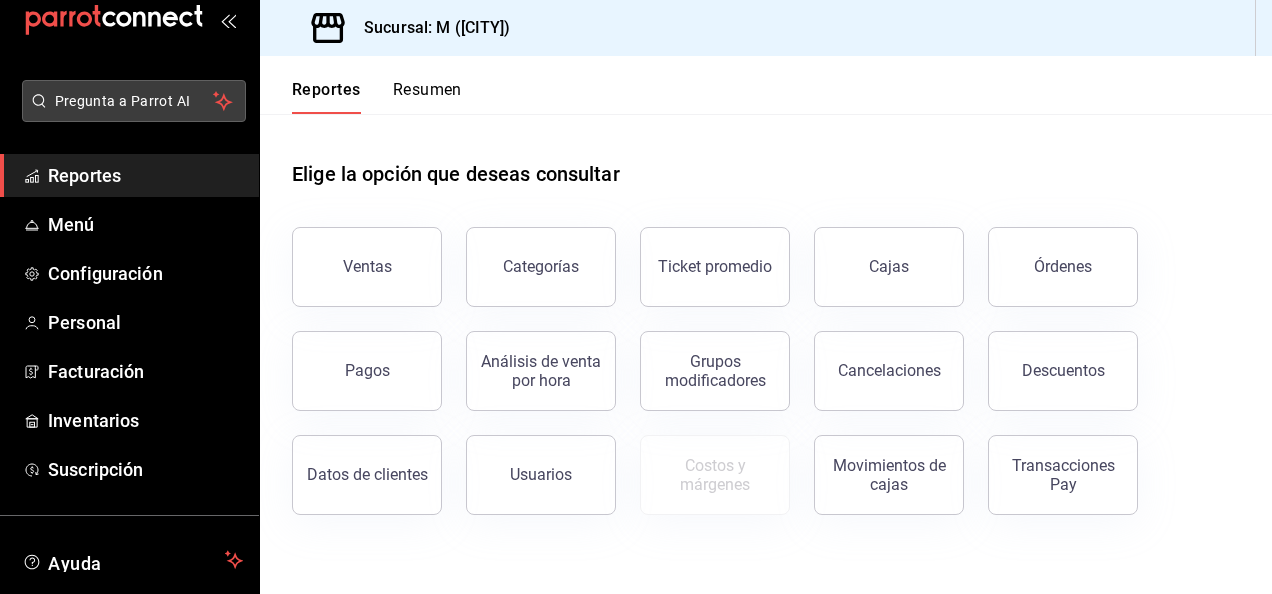 click on "Pregunta a Parrot AI" at bounding box center (134, 101) 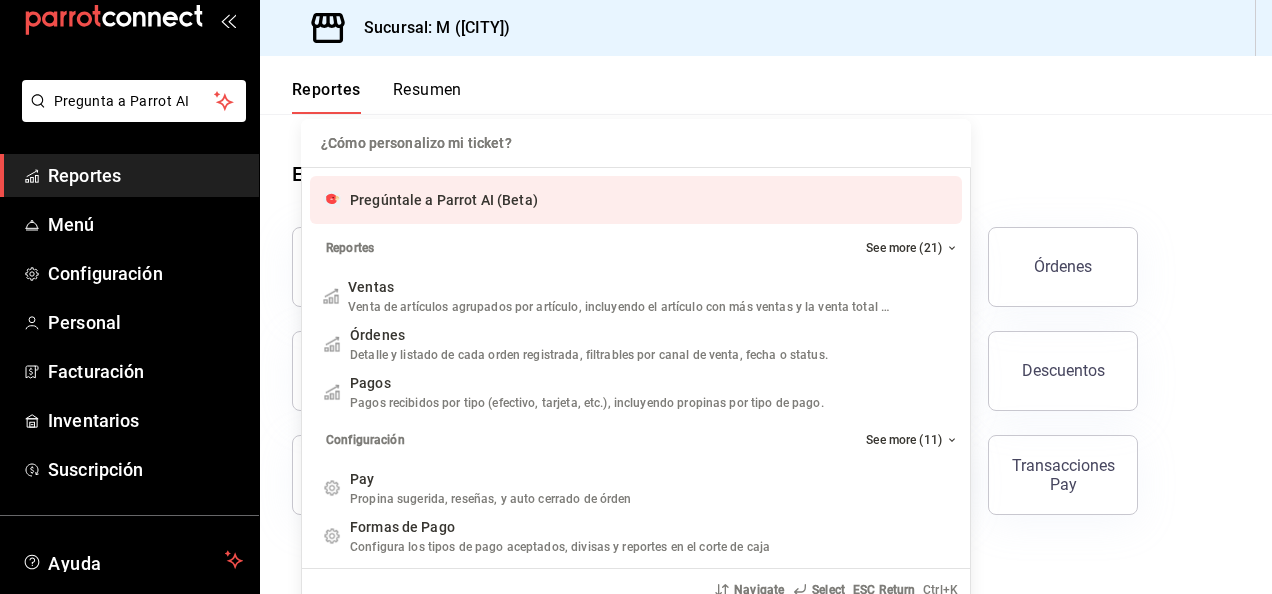 click on "Pregúntale a Parrot AI (Beta)" at bounding box center (444, 200) 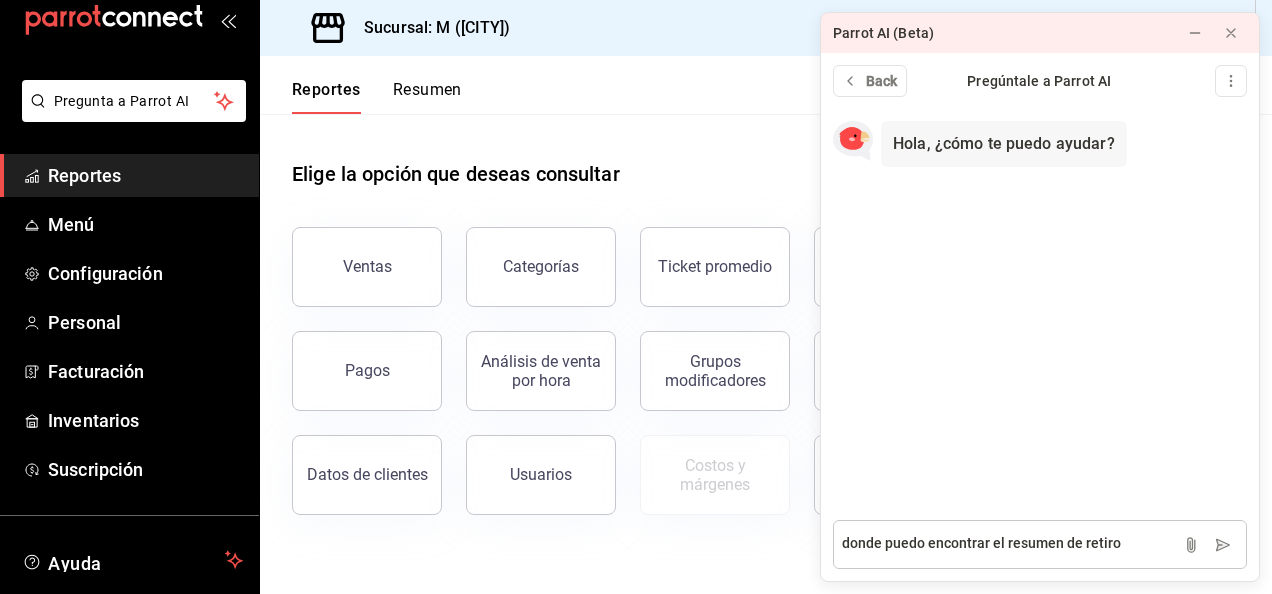 type on "donde puedo encontrar el resumen de retiros" 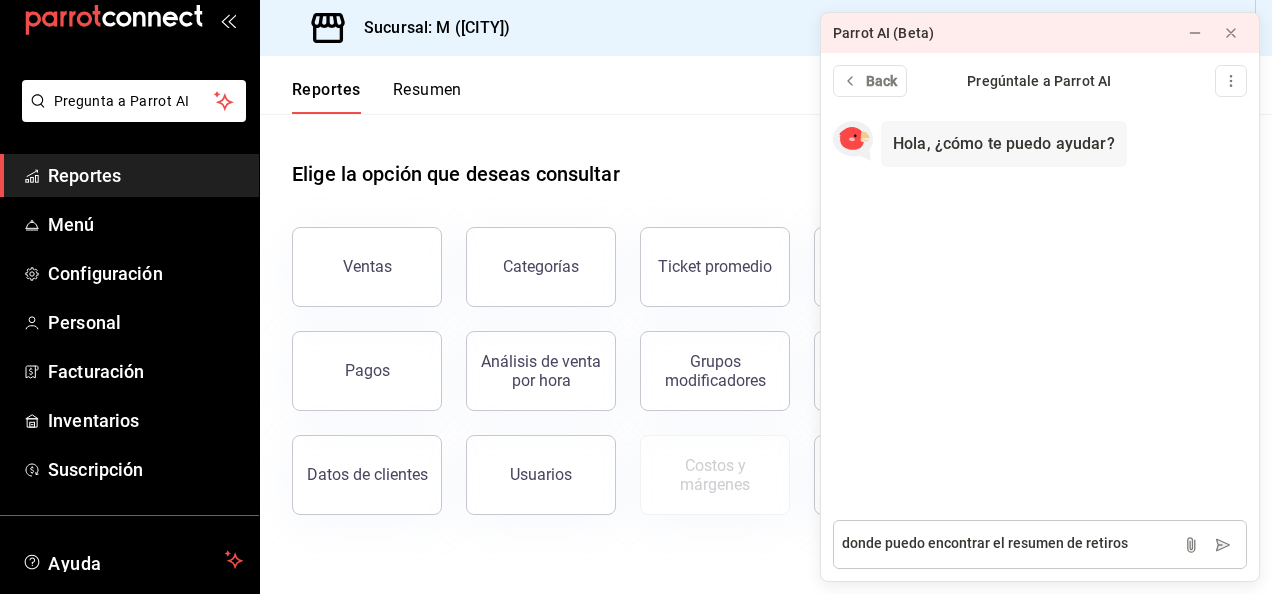 type 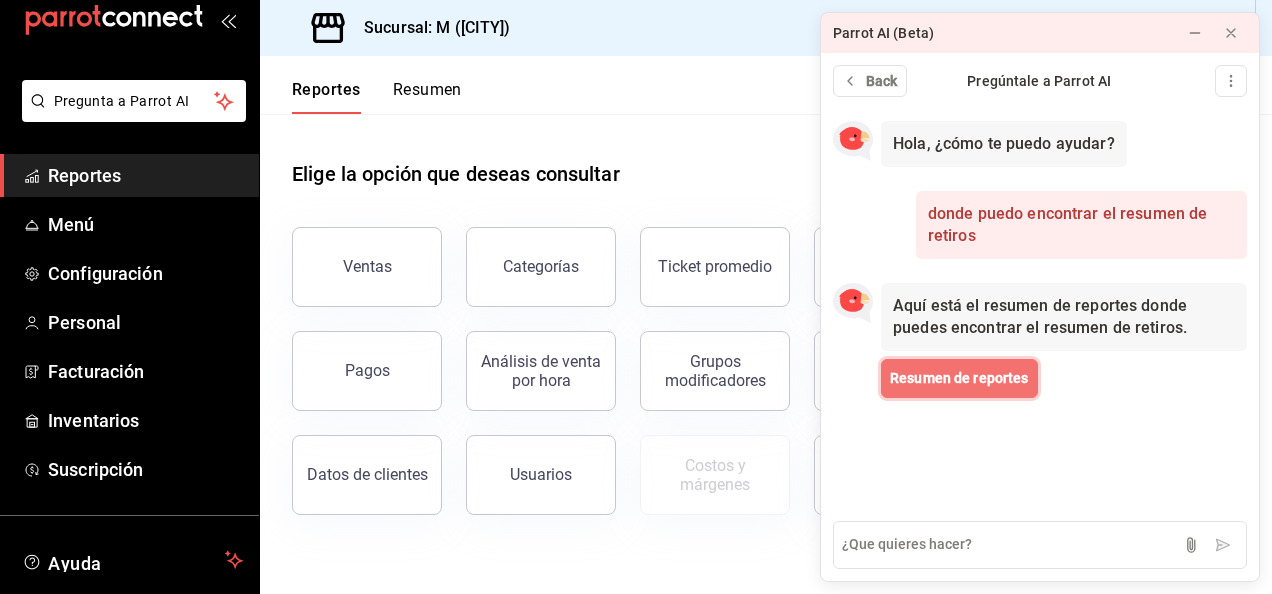 click on "Resumen de reportes" at bounding box center (959, 378) 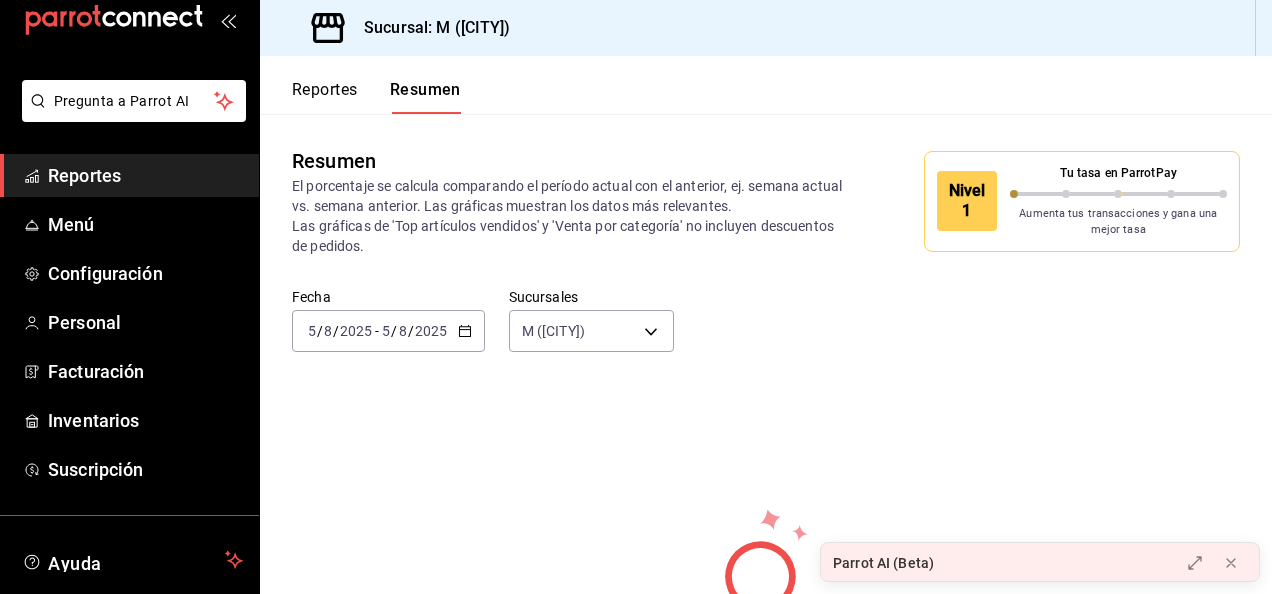 scroll, scrollTop: 290, scrollLeft: 0, axis: vertical 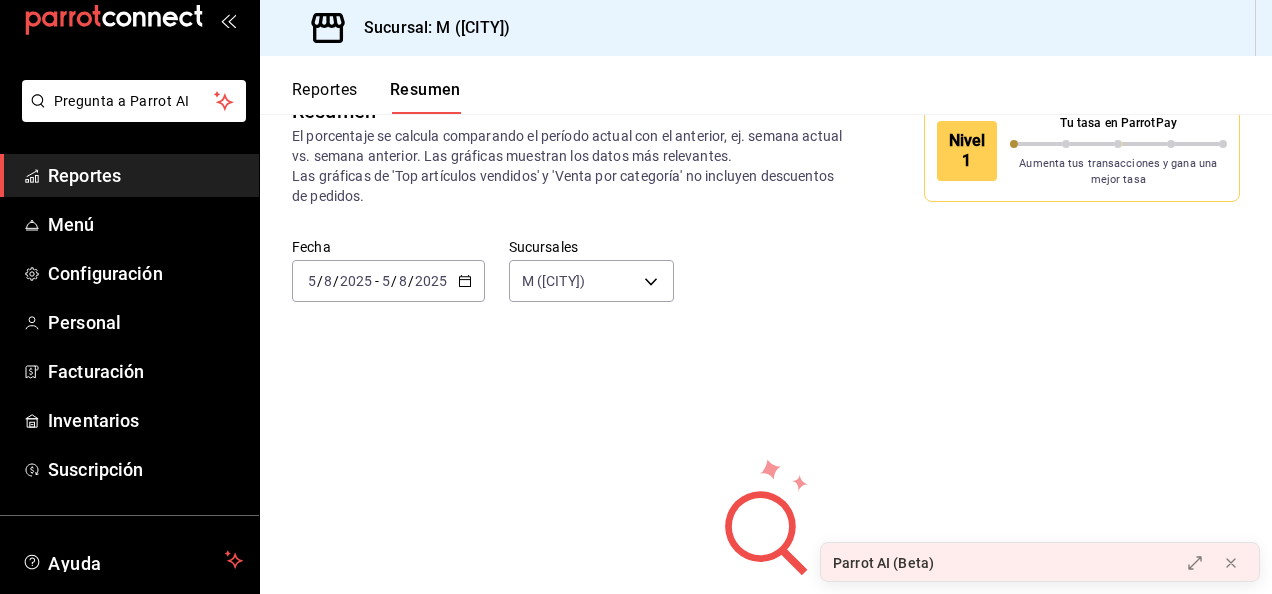 click on "2025" at bounding box center (431, 281) 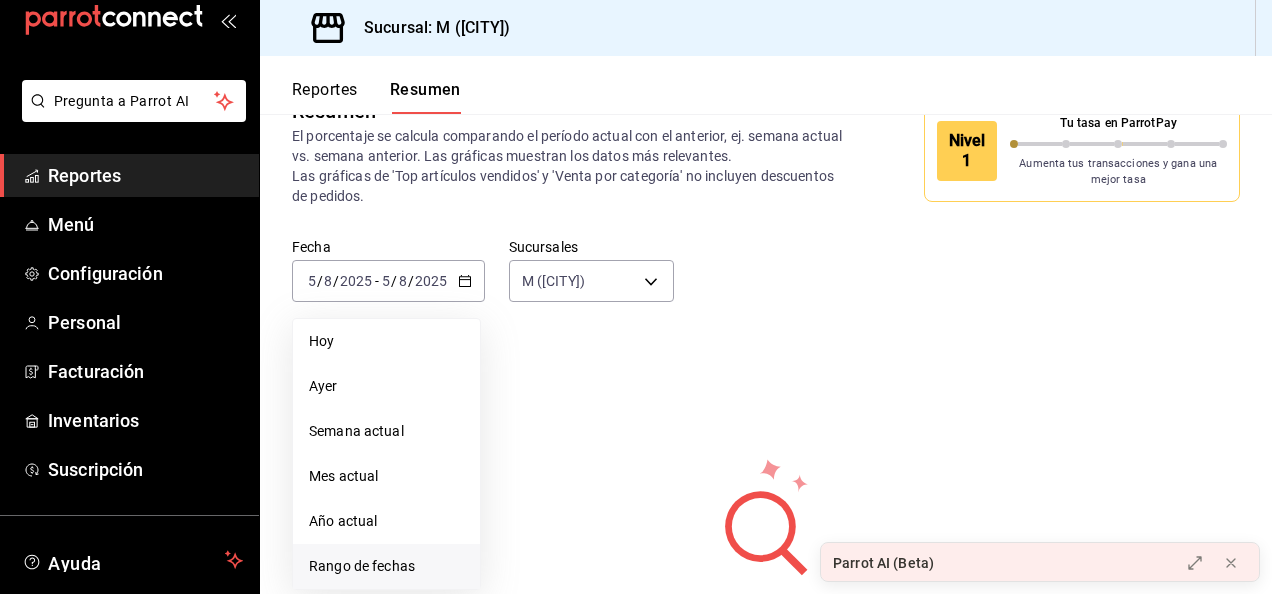 click on "Rango de fechas" at bounding box center (386, 566) 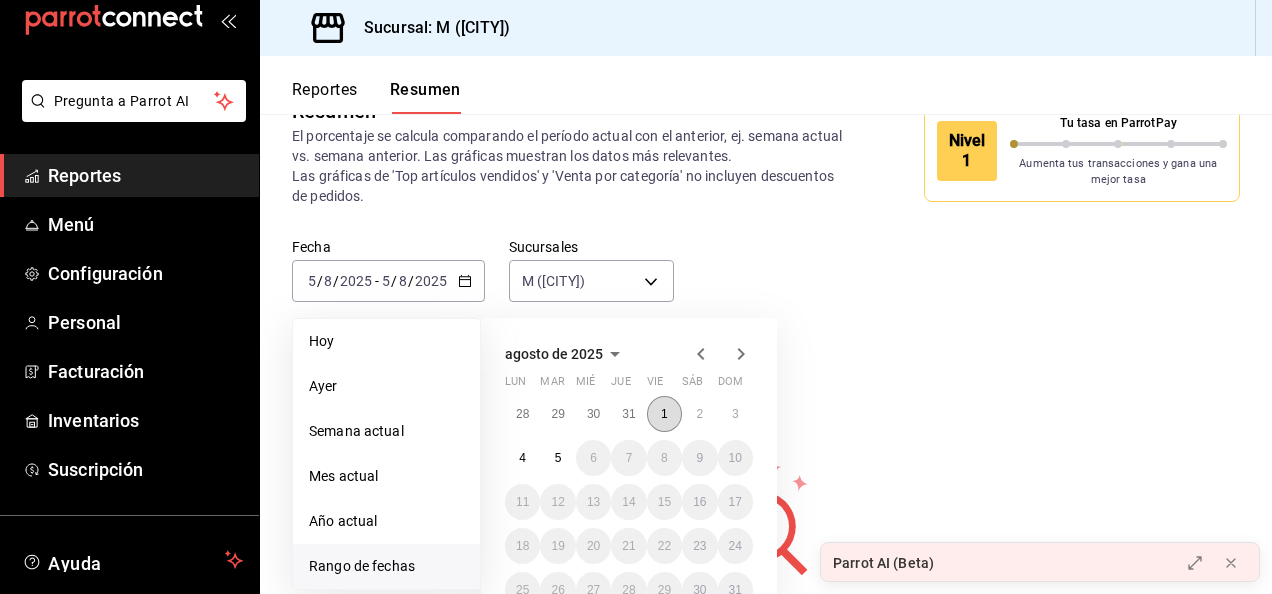 click on "1" at bounding box center [664, 414] 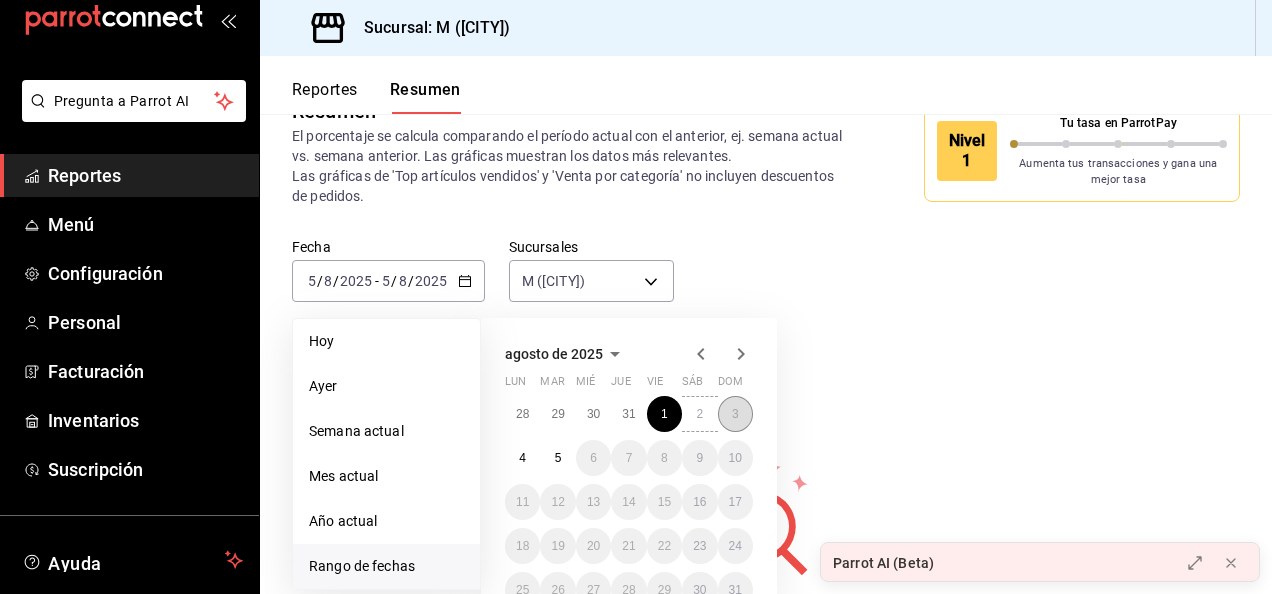 click on "3" at bounding box center (735, 414) 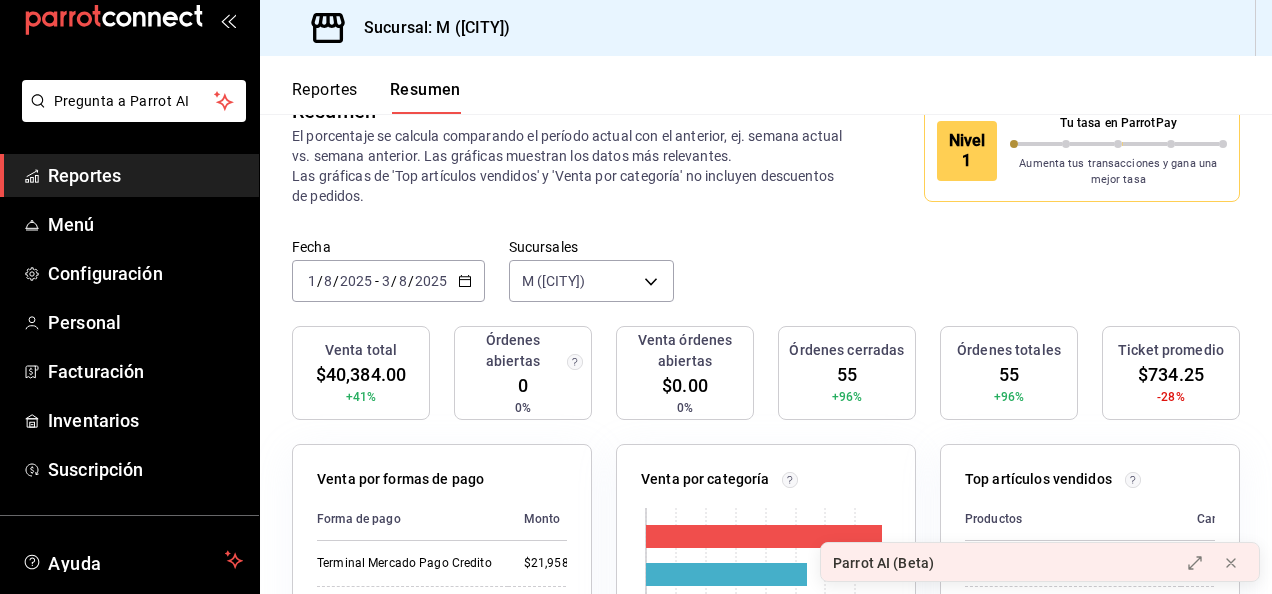 scroll, scrollTop: 90, scrollLeft: 0, axis: vertical 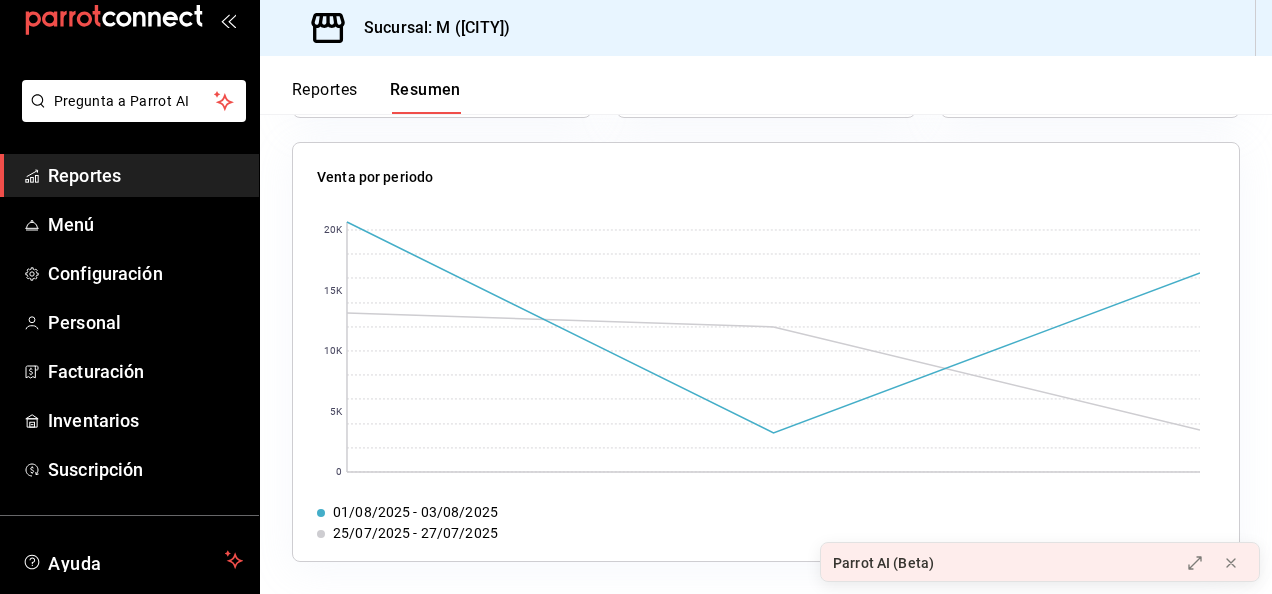 click on "Reportes" at bounding box center [325, 97] 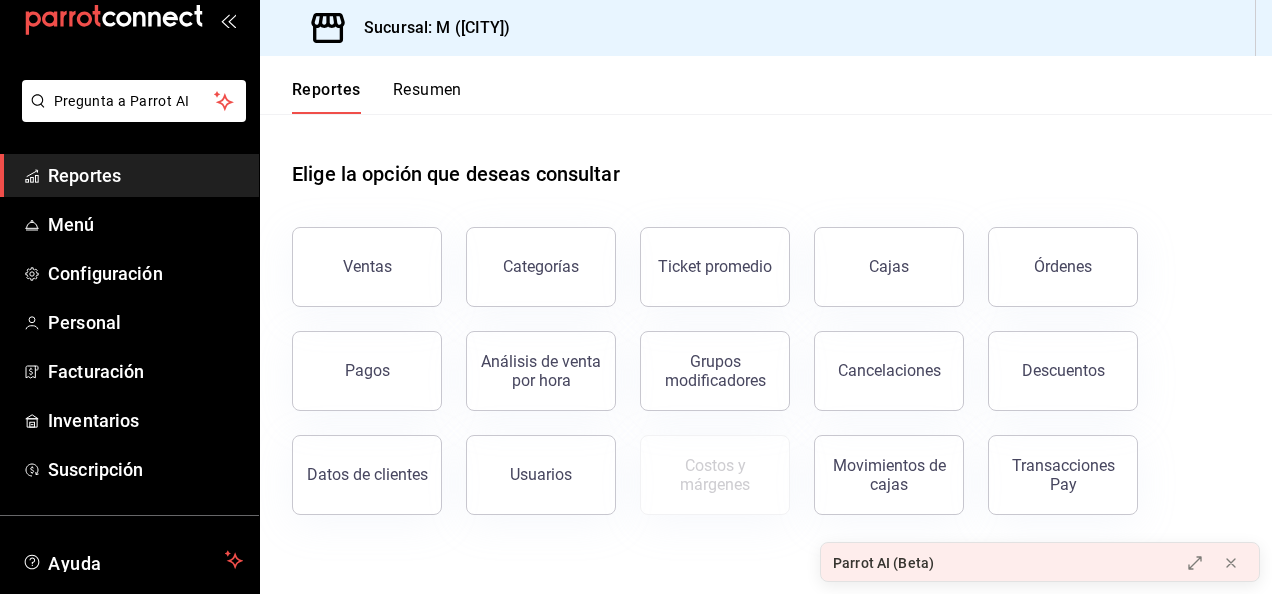 click on "Resumen" at bounding box center (427, 97) 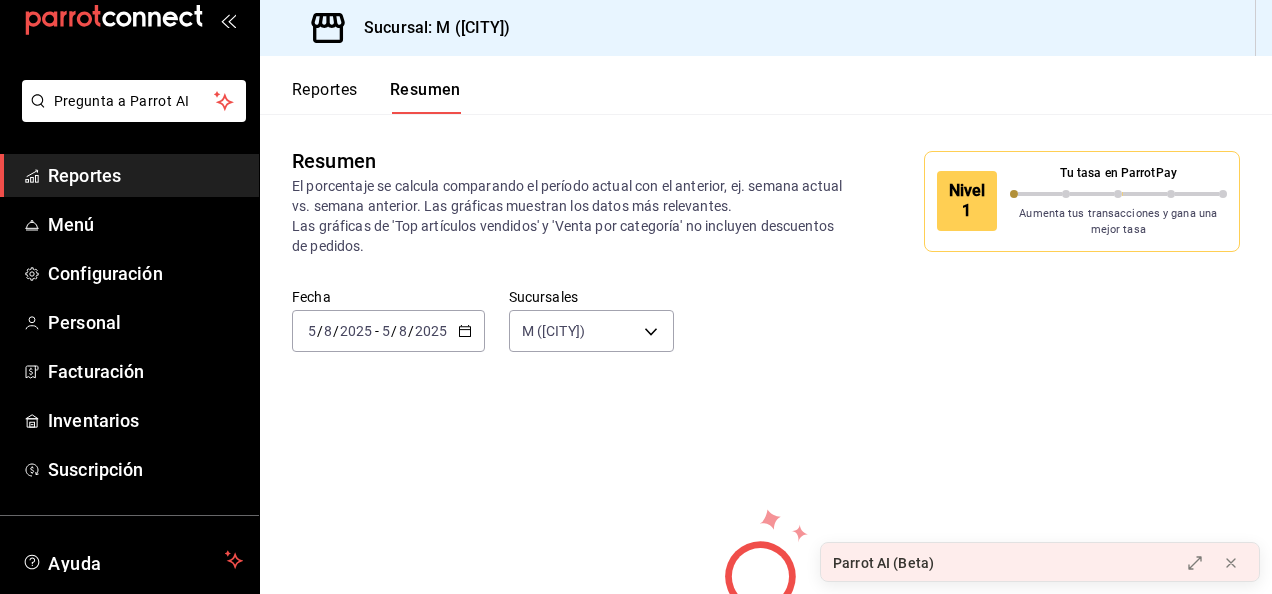 click on "Reportes" at bounding box center (325, 97) 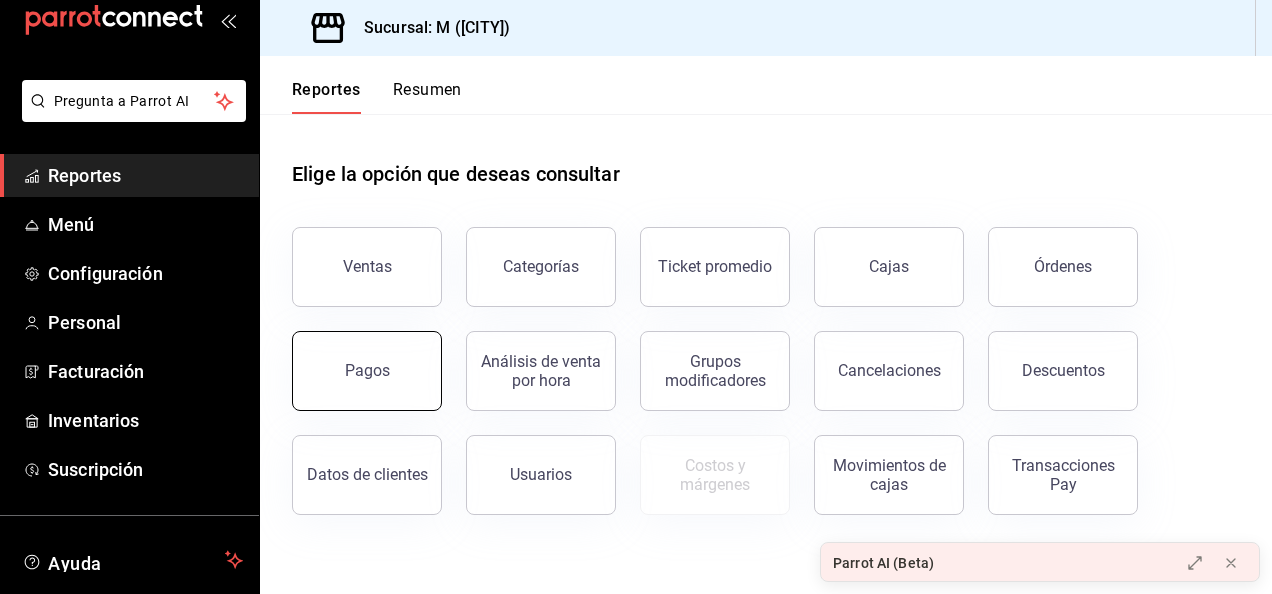 click on "Pagos" at bounding box center (367, 370) 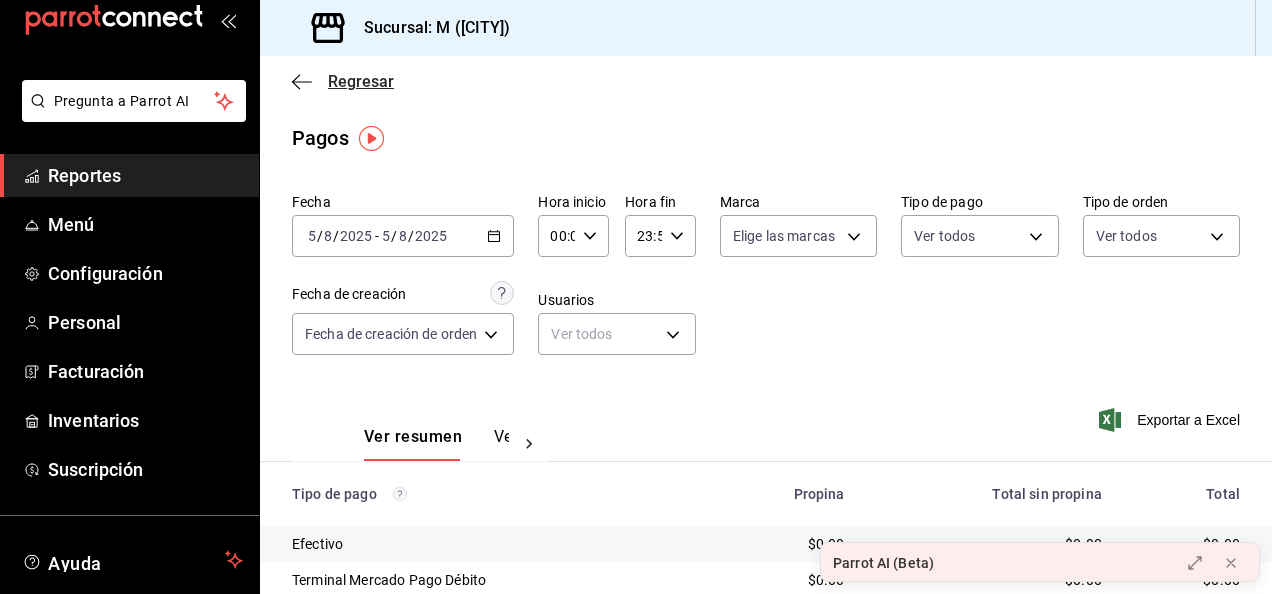 click 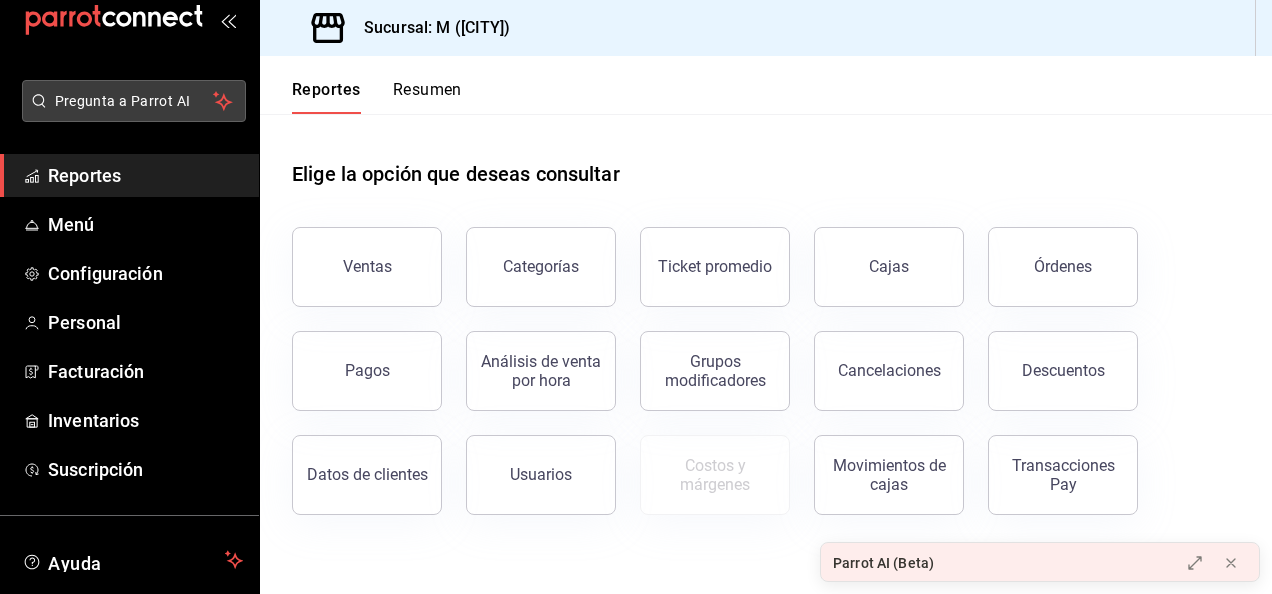 click on "Pregunta a Parrot AI" at bounding box center [134, 101] 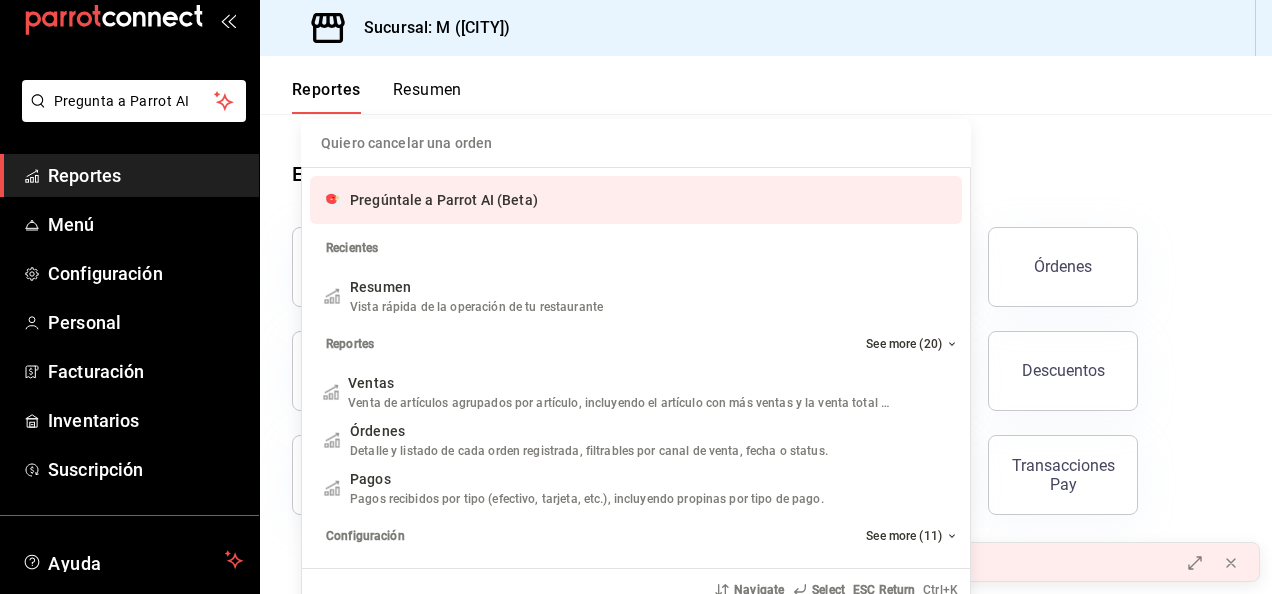 click on "Pregúntale a Parrot AI (Beta)" at bounding box center (444, 200) 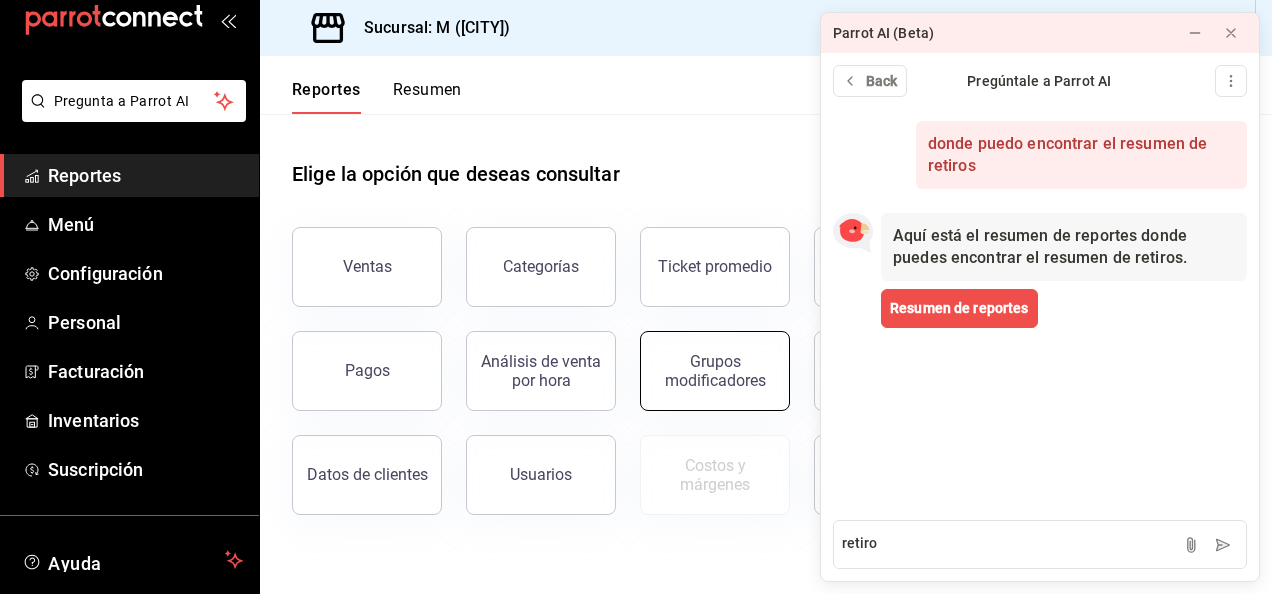 type on "retiros" 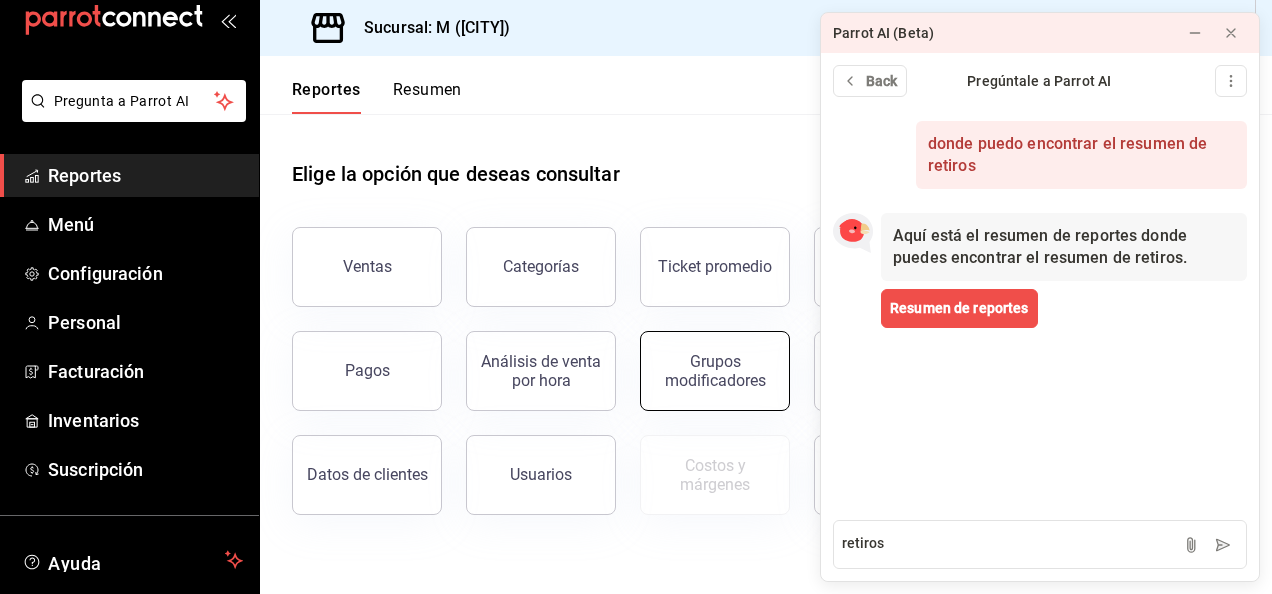 type 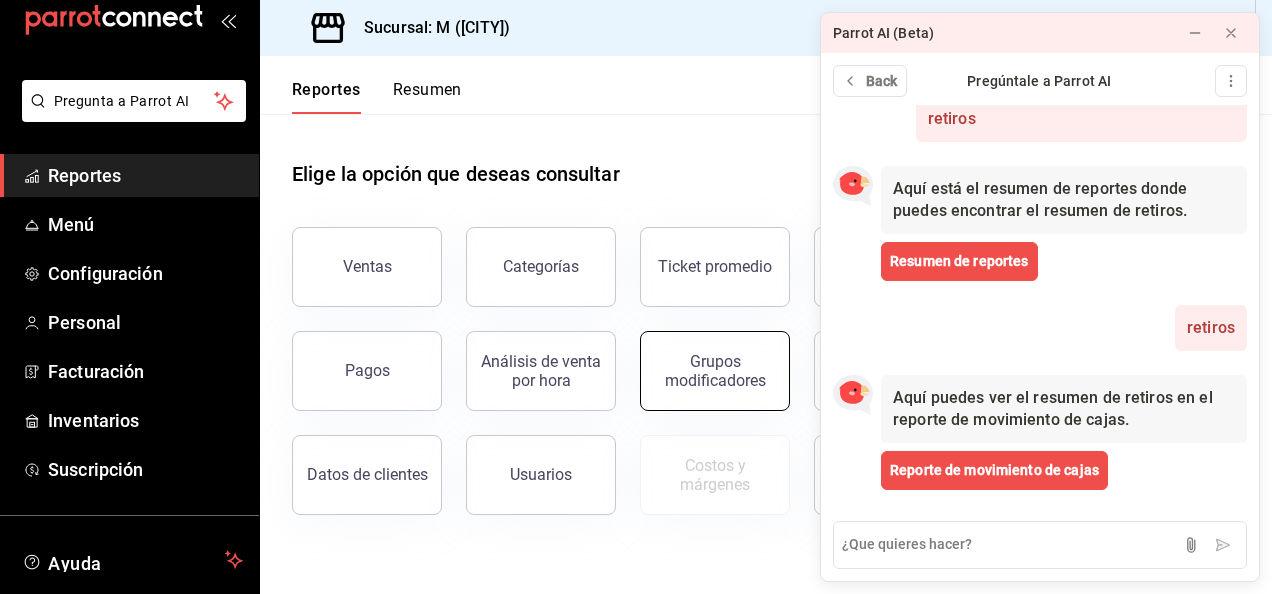 scroll, scrollTop: 45, scrollLeft: 0, axis: vertical 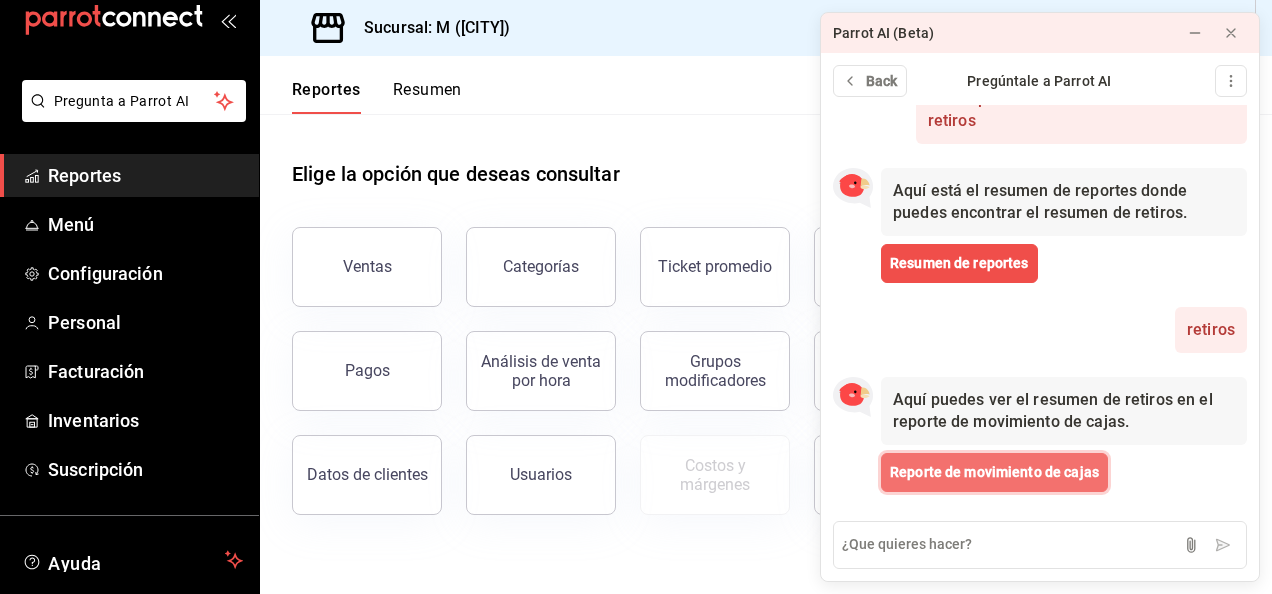 click on "Reporte de movimiento de cajas" at bounding box center (994, 472) 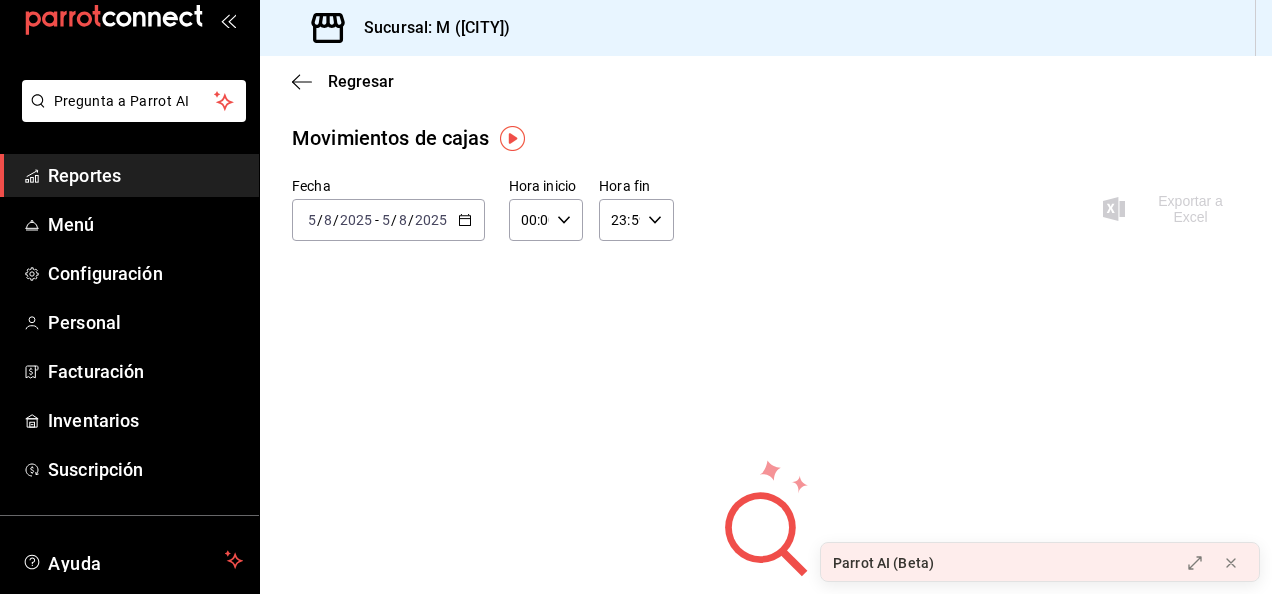 click 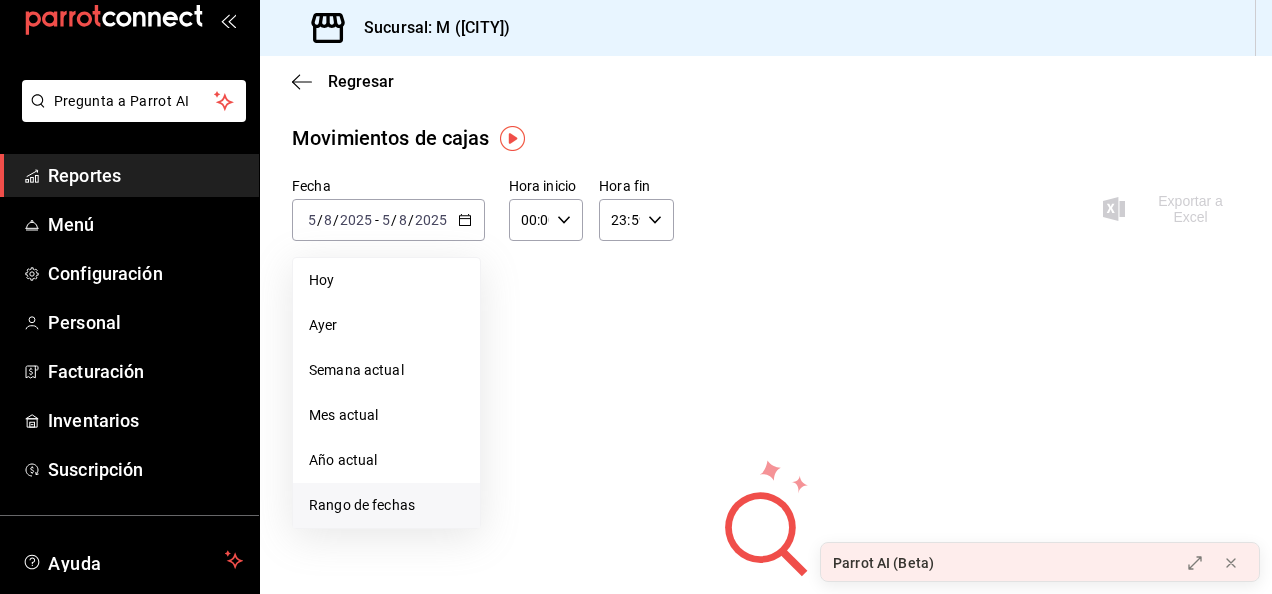 click on "Rango de fechas" at bounding box center (386, 505) 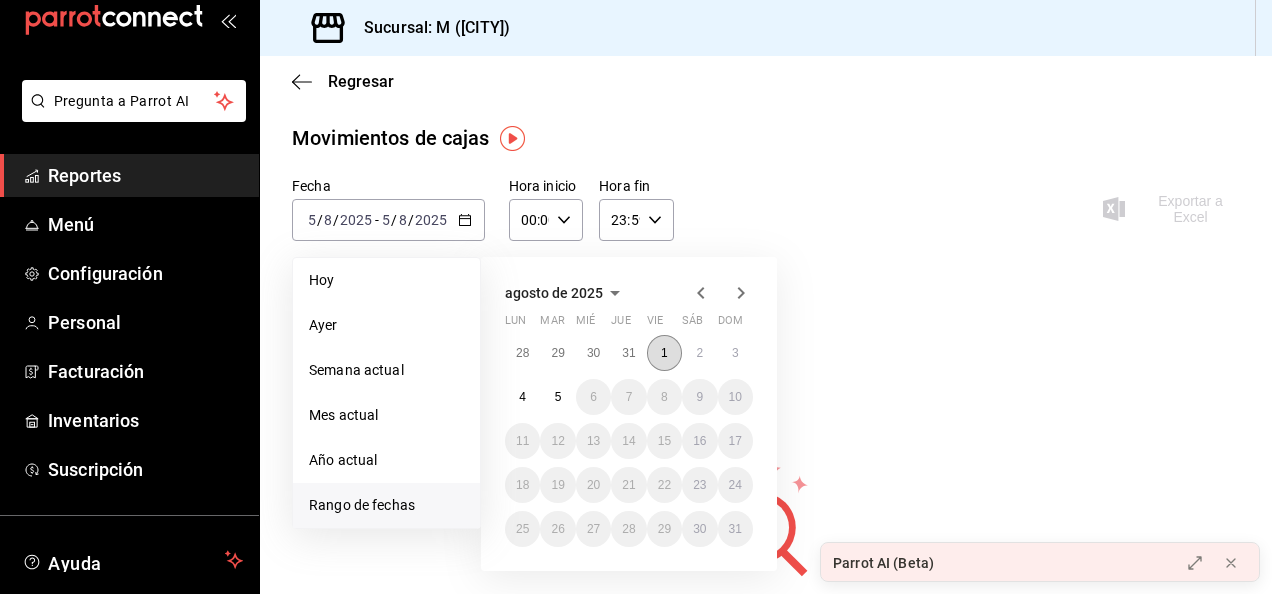 click on "1" at bounding box center [664, 353] 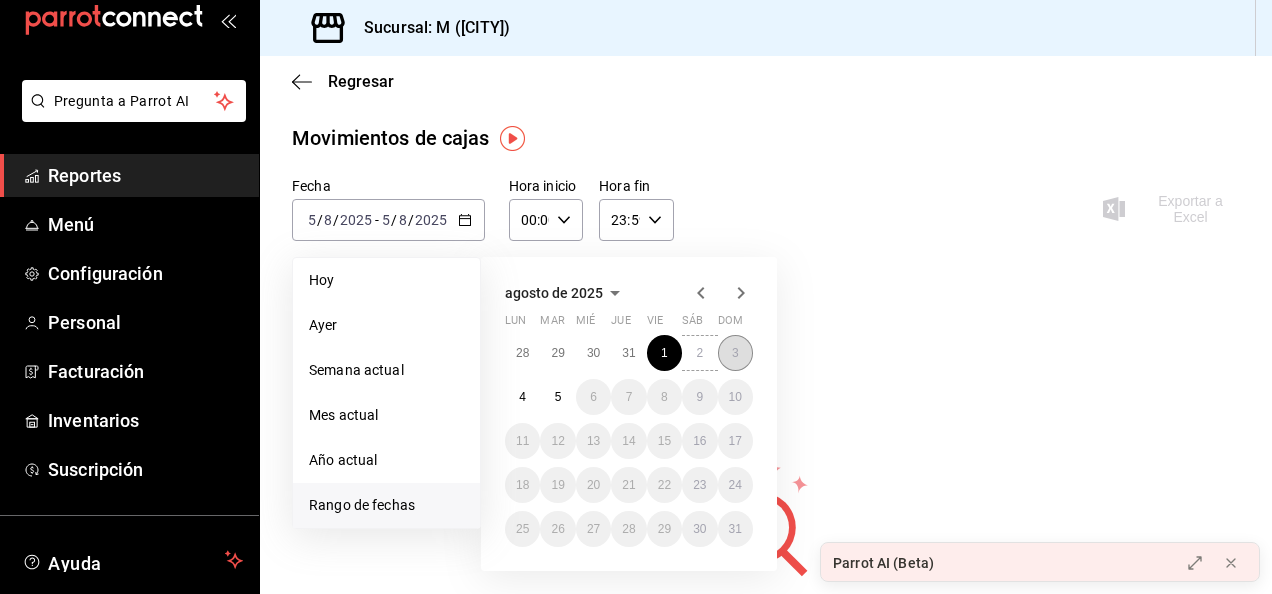 click on "3" at bounding box center [735, 353] 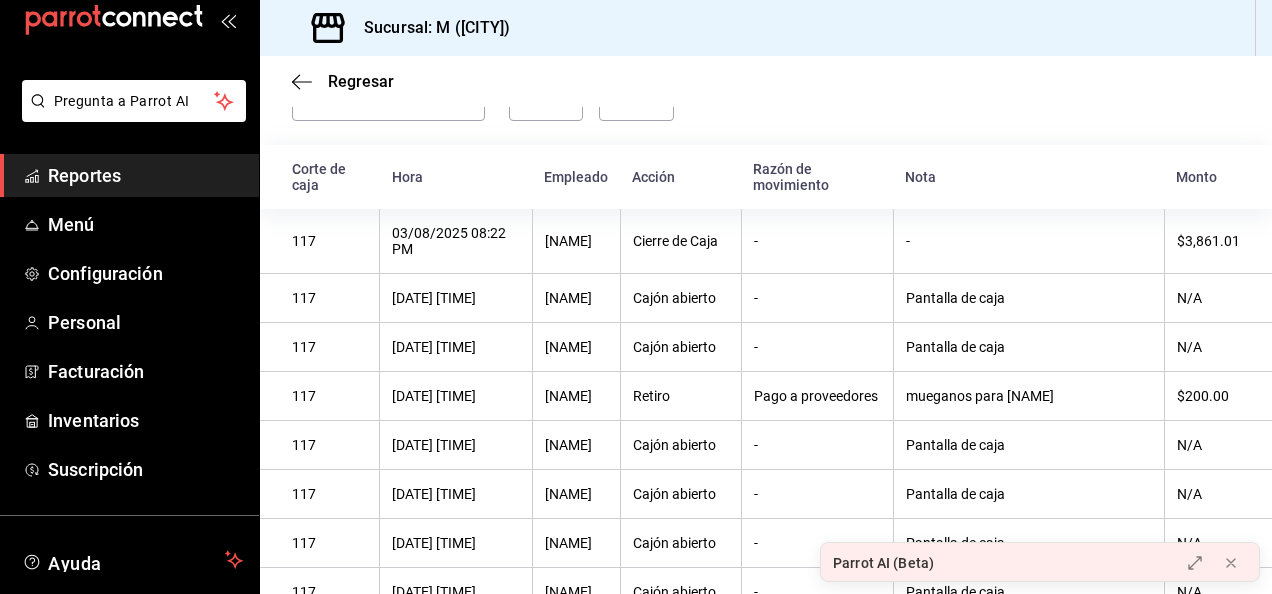 scroll, scrollTop: 160, scrollLeft: 0, axis: vertical 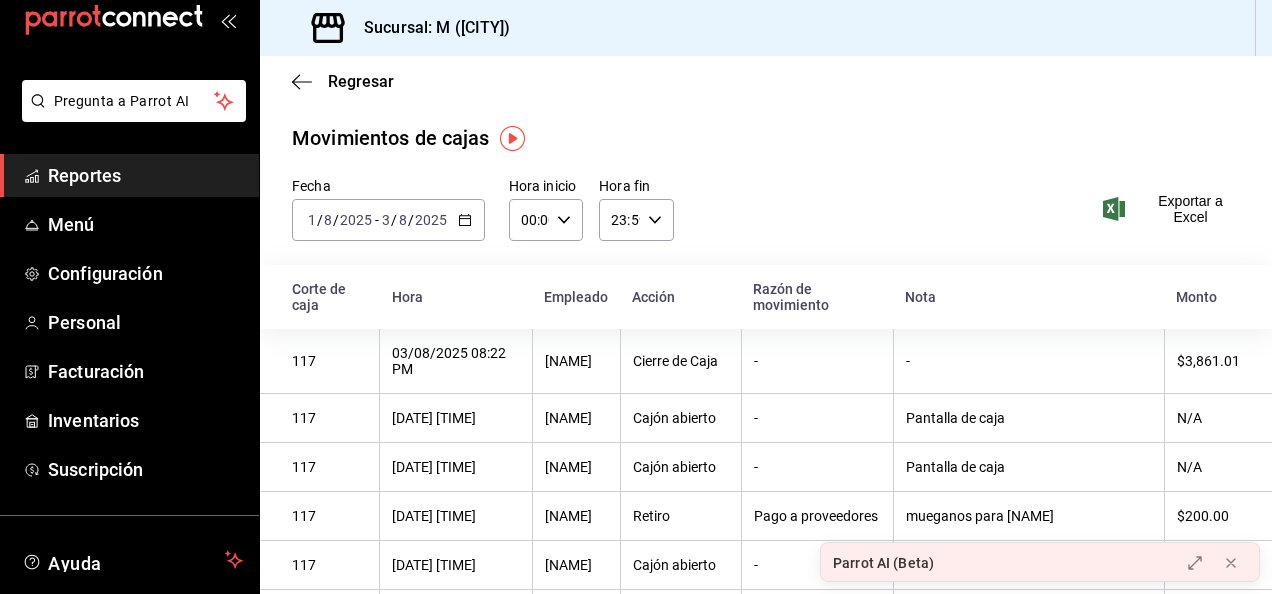 click 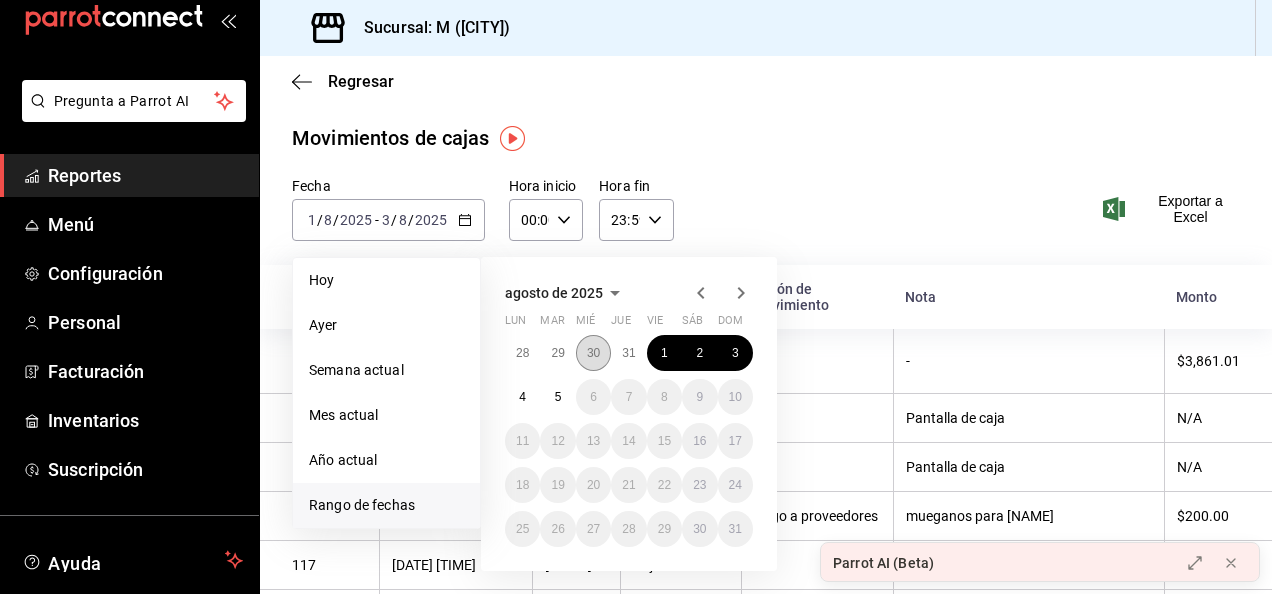 click on "30" at bounding box center [593, 353] 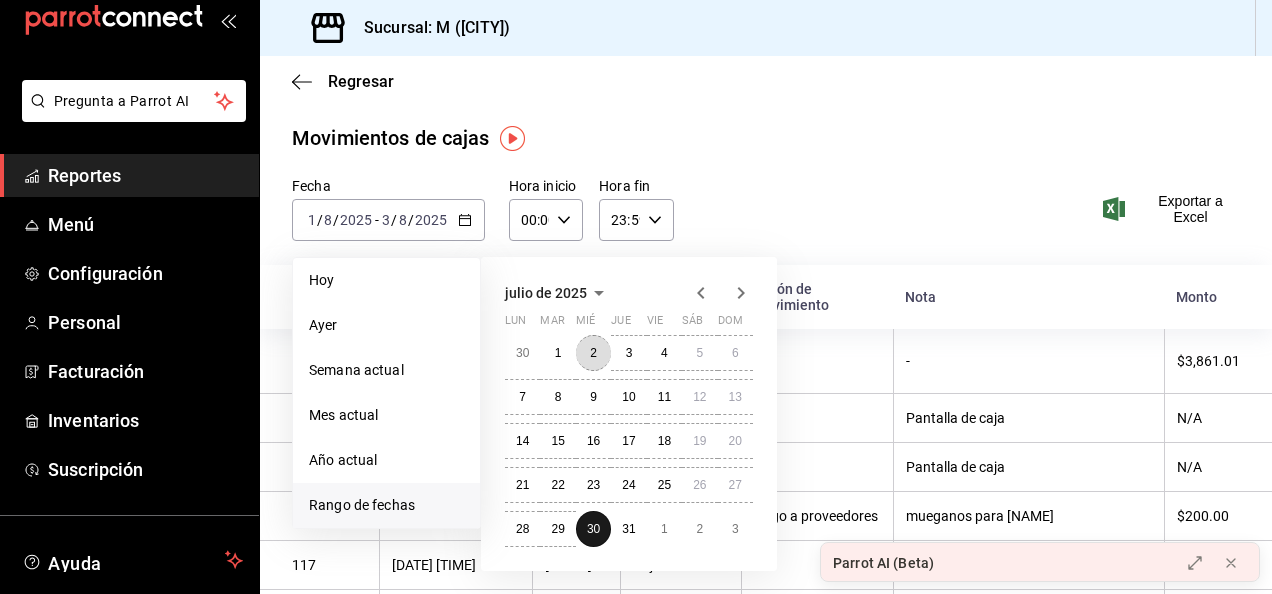 click on "2" at bounding box center [593, 353] 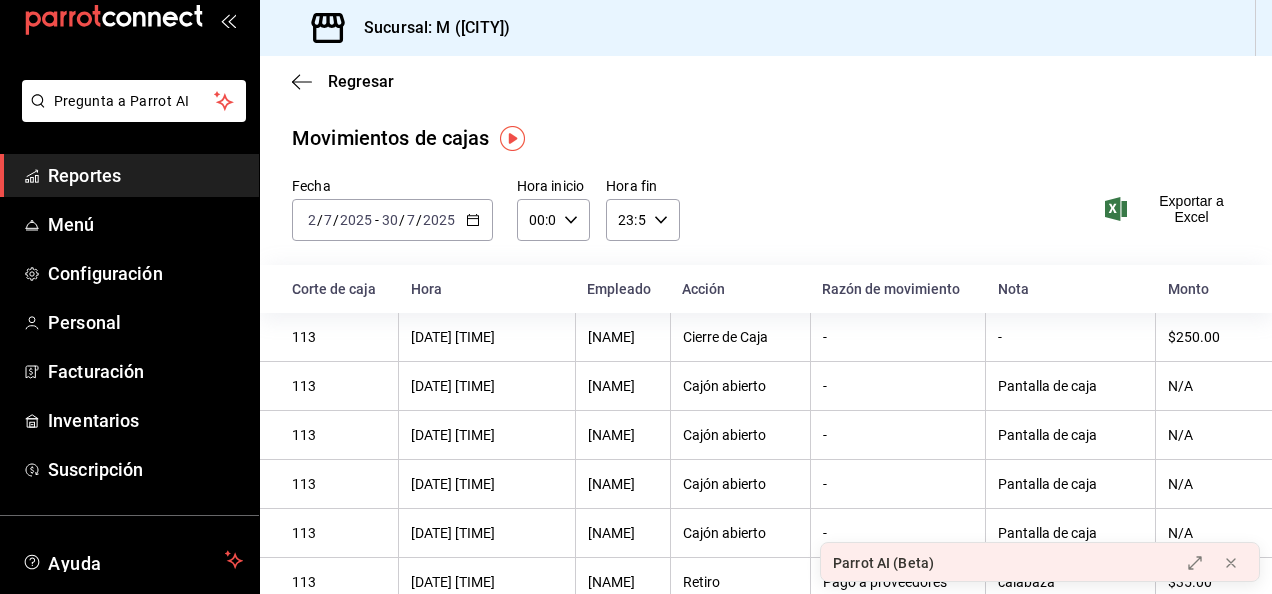 click on "/" at bounding box center (402, 220) 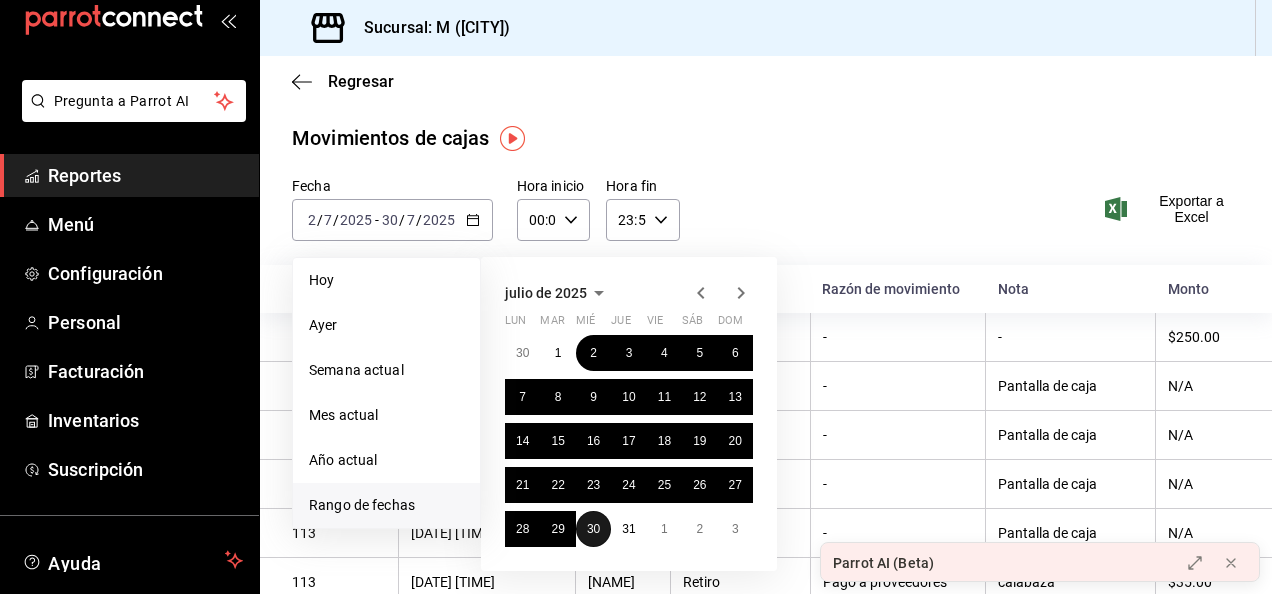 click on "30" at bounding box center (593, 529) 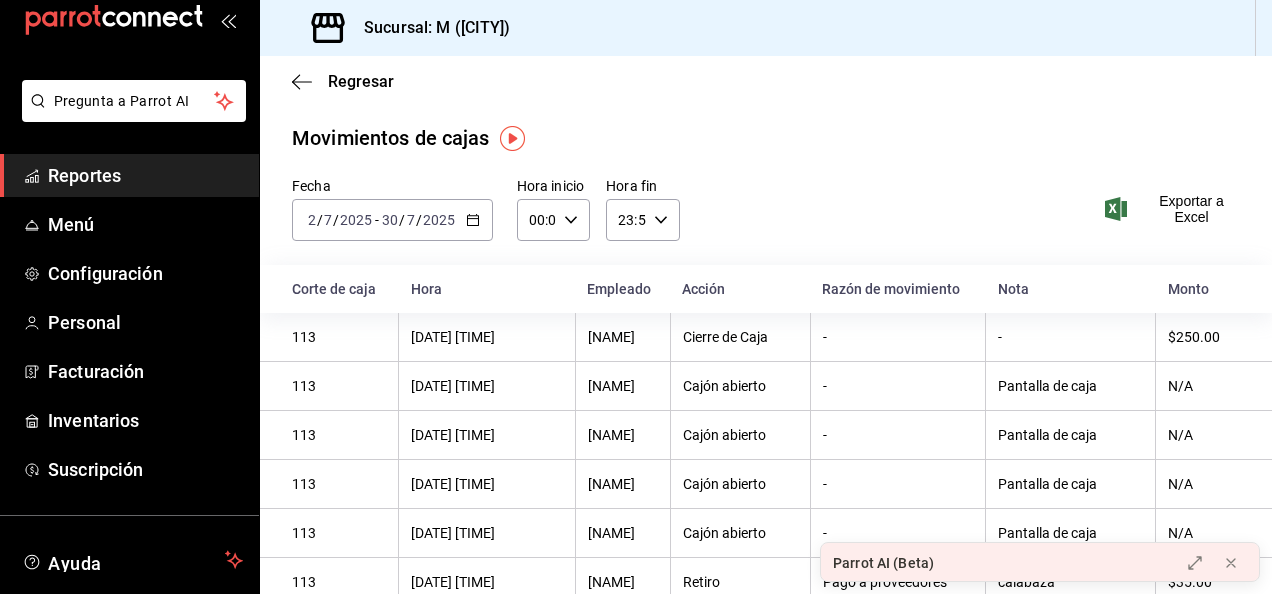 click on "/" at bounding box center (336, 220) 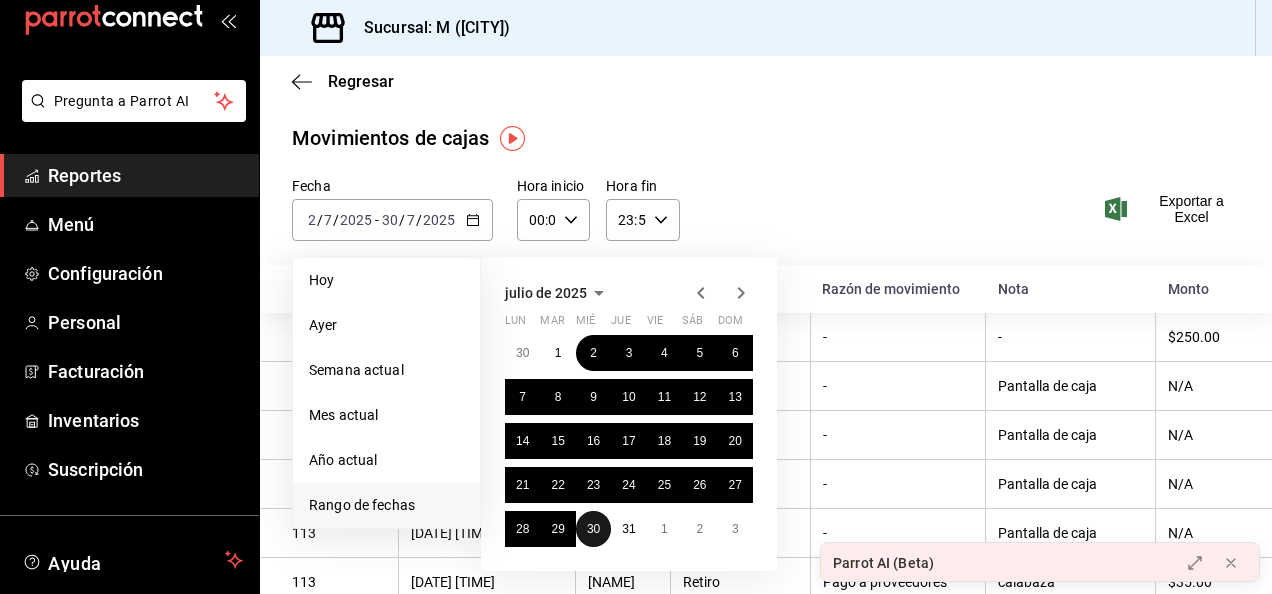 click on "30" at bounding box center [593, 529] 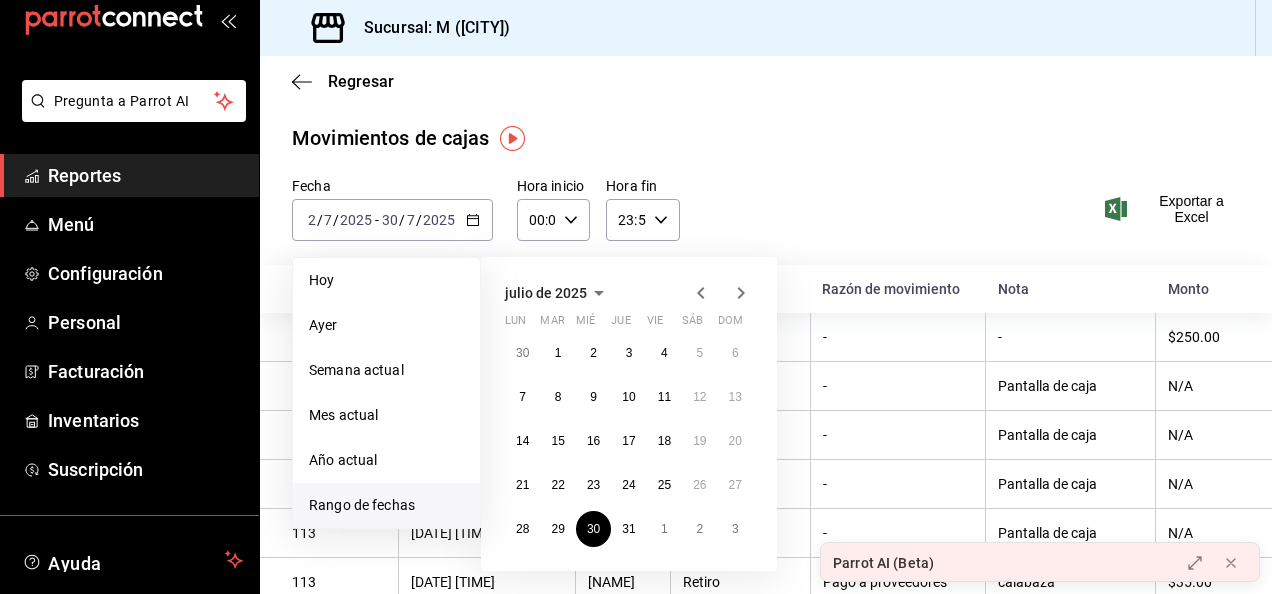 click on "Fecha [DATE] [TIME] [DATE] - [DATE] [DATE] Hoy Ayer Semana actual Mes actual Año actual Rango de fechas julio de 2025 lun mar mié jue vie sáb dom 30 1 2 3 4 5 6 7 8 9 10 11 12 13 14 15 16 17 18 19 20 21 22 23 24 25 26 27 28 29 30 31 1 2 3 Hora inicio 00:00 Hora inicio Hora fin 23:59 Hora fin Exportar a Excel" at bounding box center [766, 221] 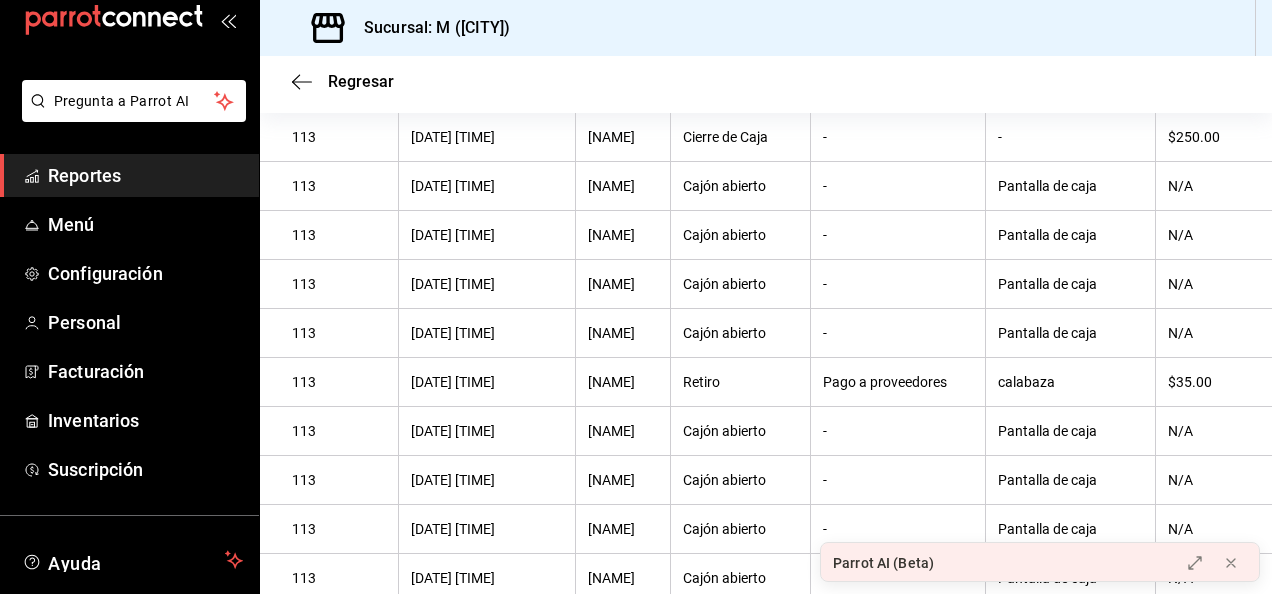 scroll, scrollTop: 240, scrollLeft: 0, axis: vertical 